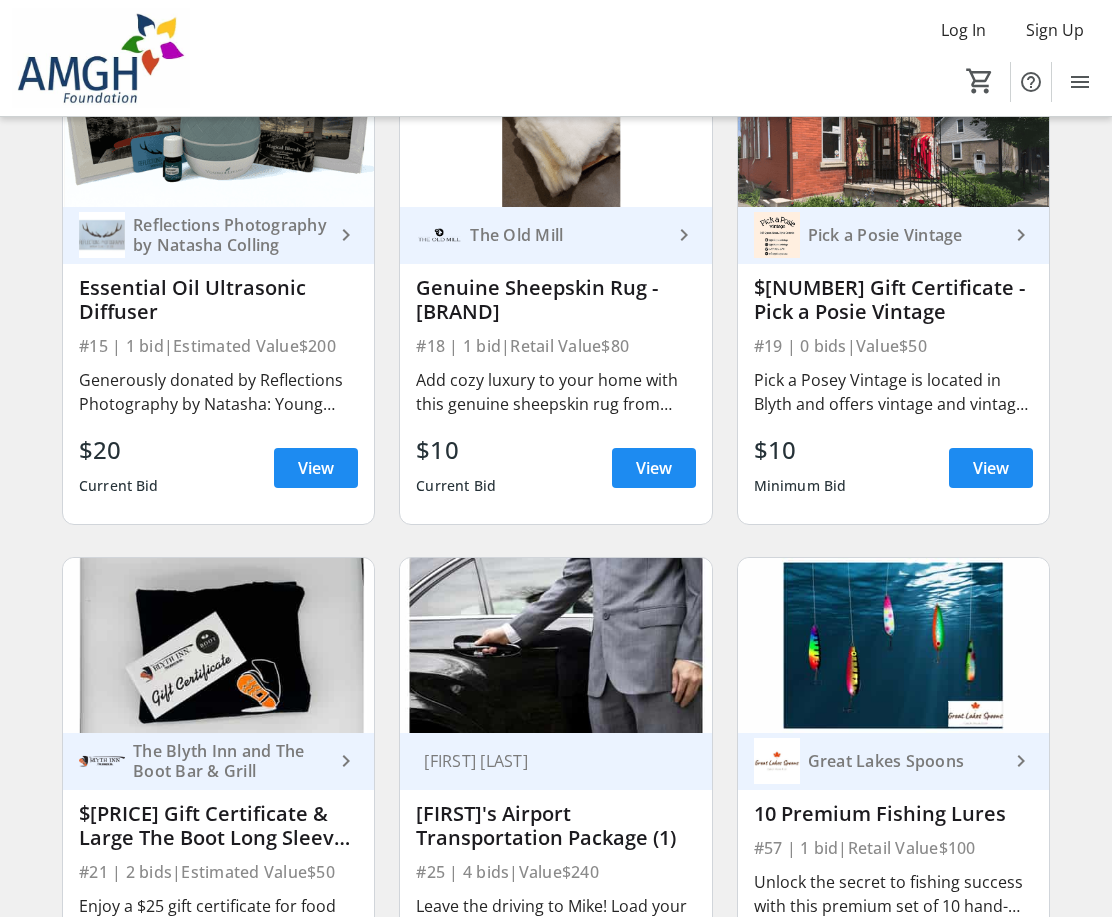 scroll, scrollTop: 2900, scrollLeft: 0, axis: vertical 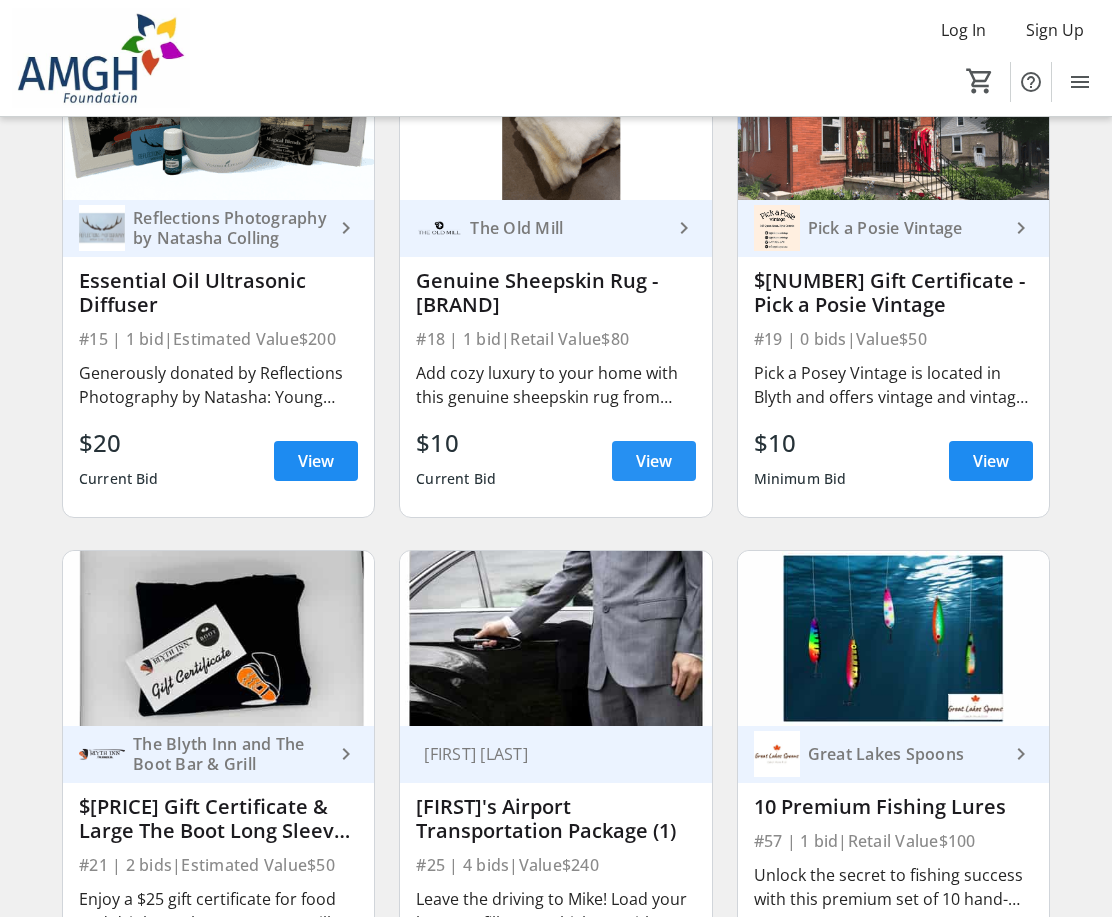 click on "View" at bounding box center [654, 461] 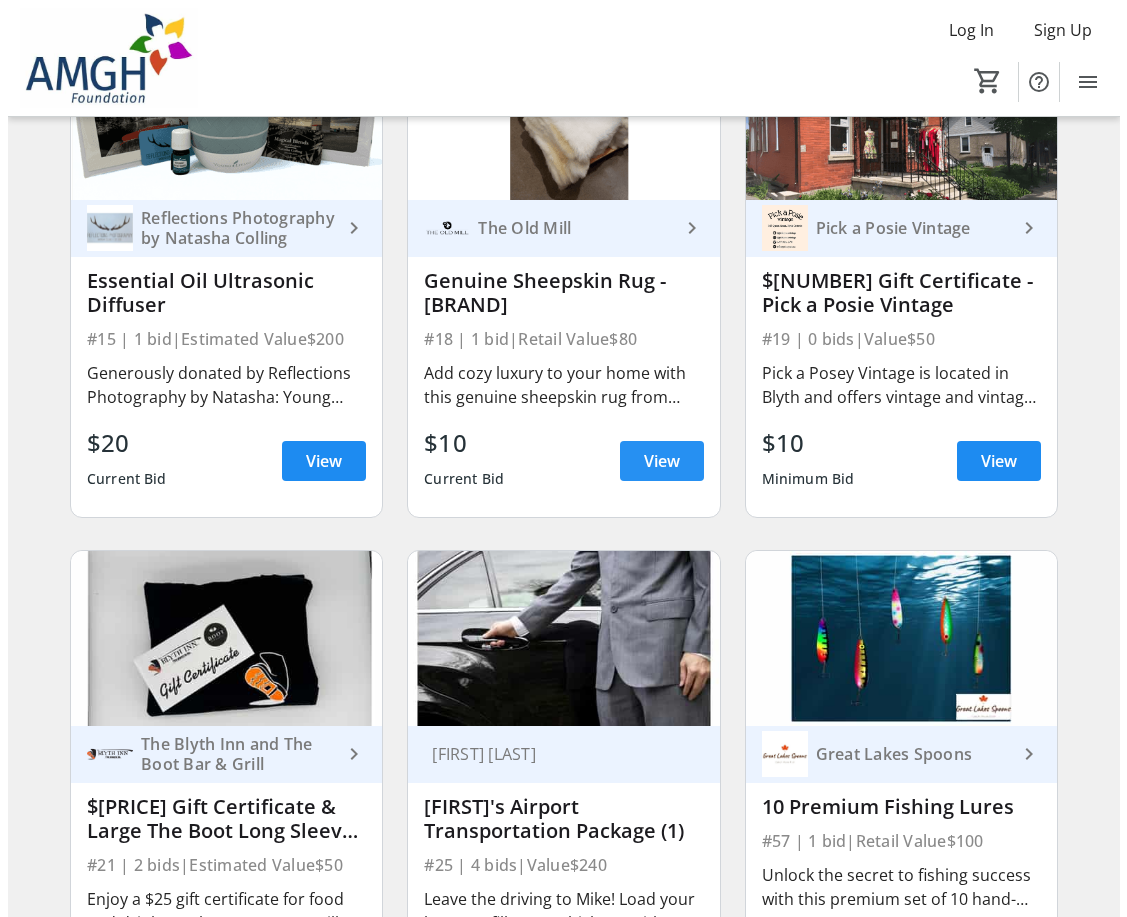 scroll, scrollTop: 0, scrollLeft: 0, axis: both 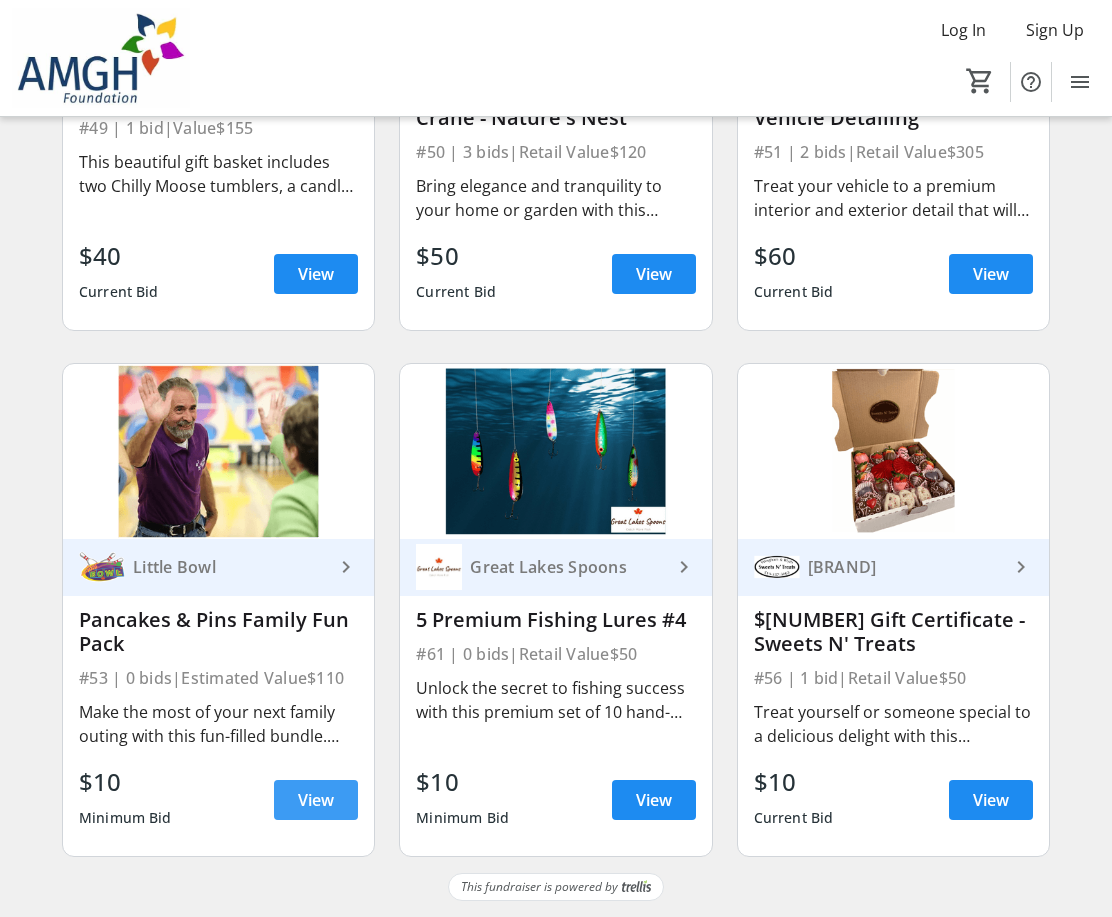 click at bounding box center (316, 800) 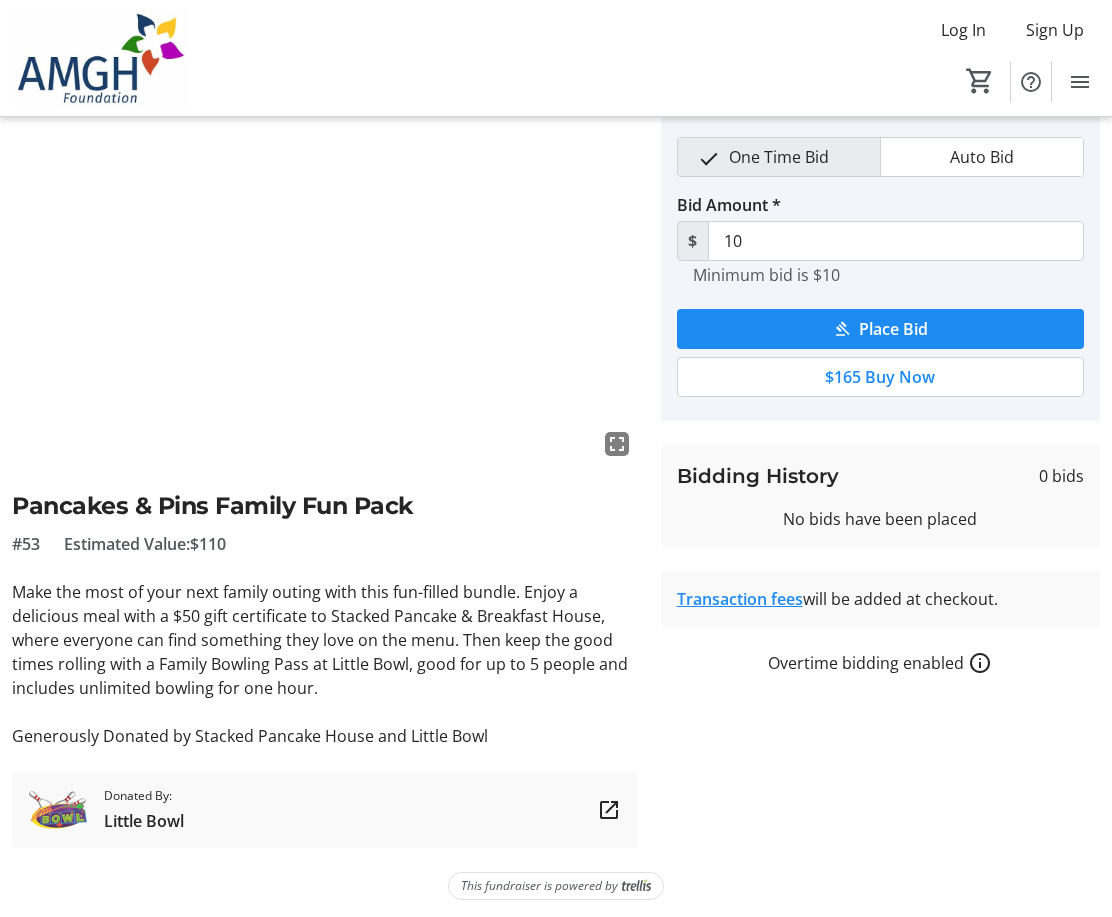 scroll, scrollTop: 83, scrollLeft: 0, axis: vertical 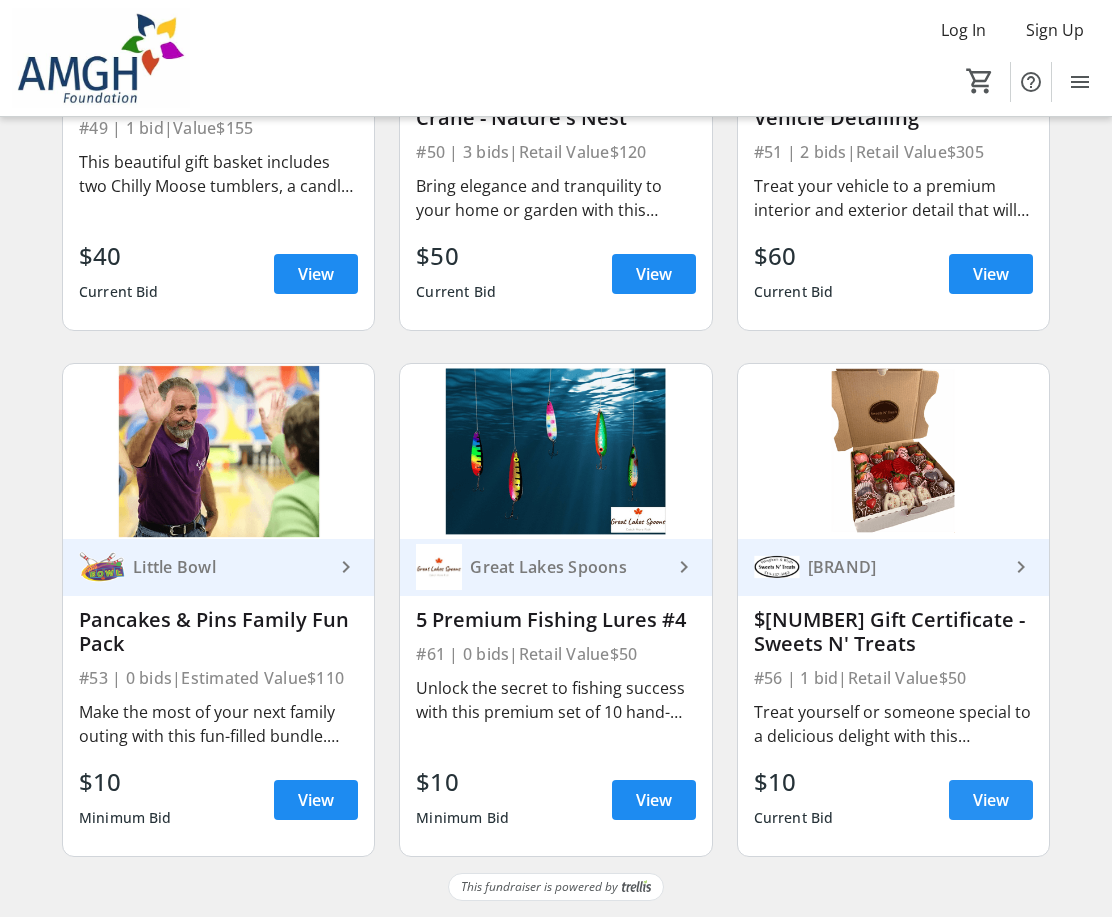 click on "View" at bounding box center (991, 800) 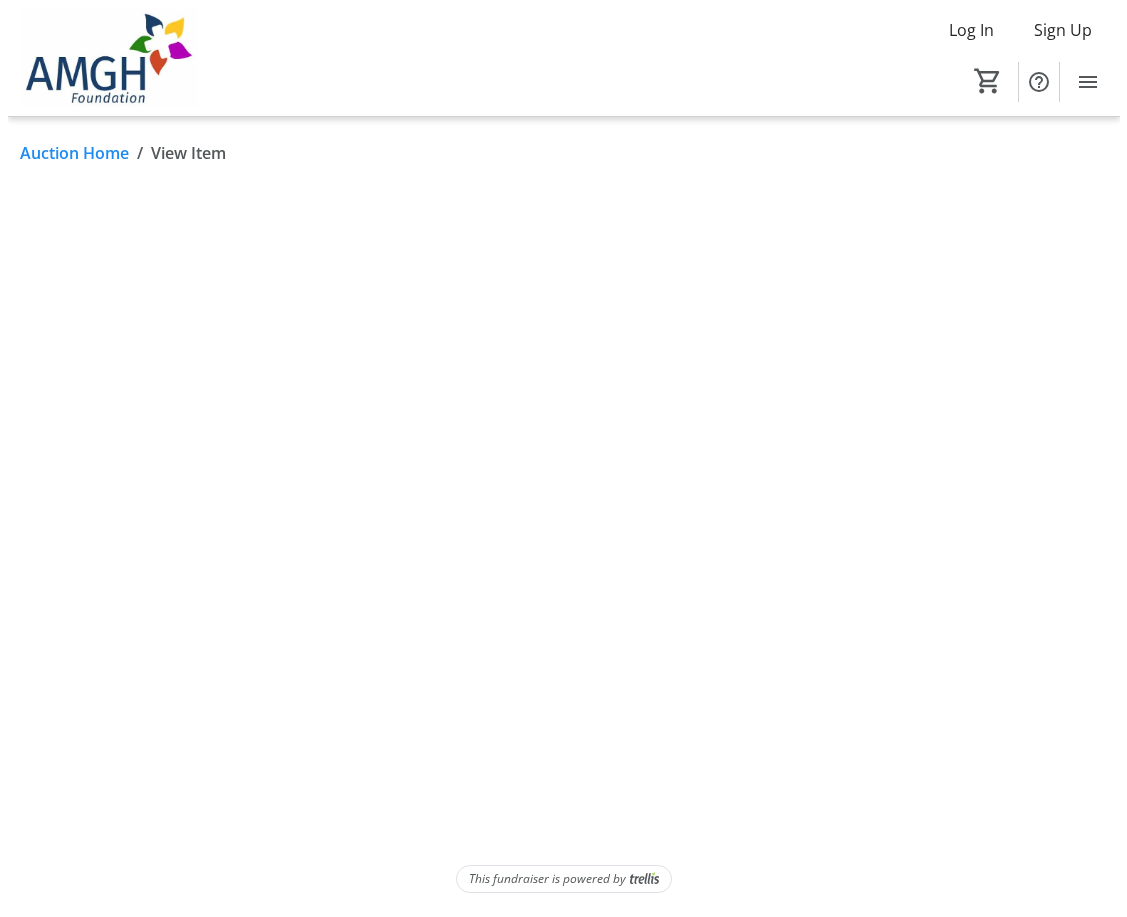 scroll, scrollTop: 0, scrollLeft: 0, axis: both 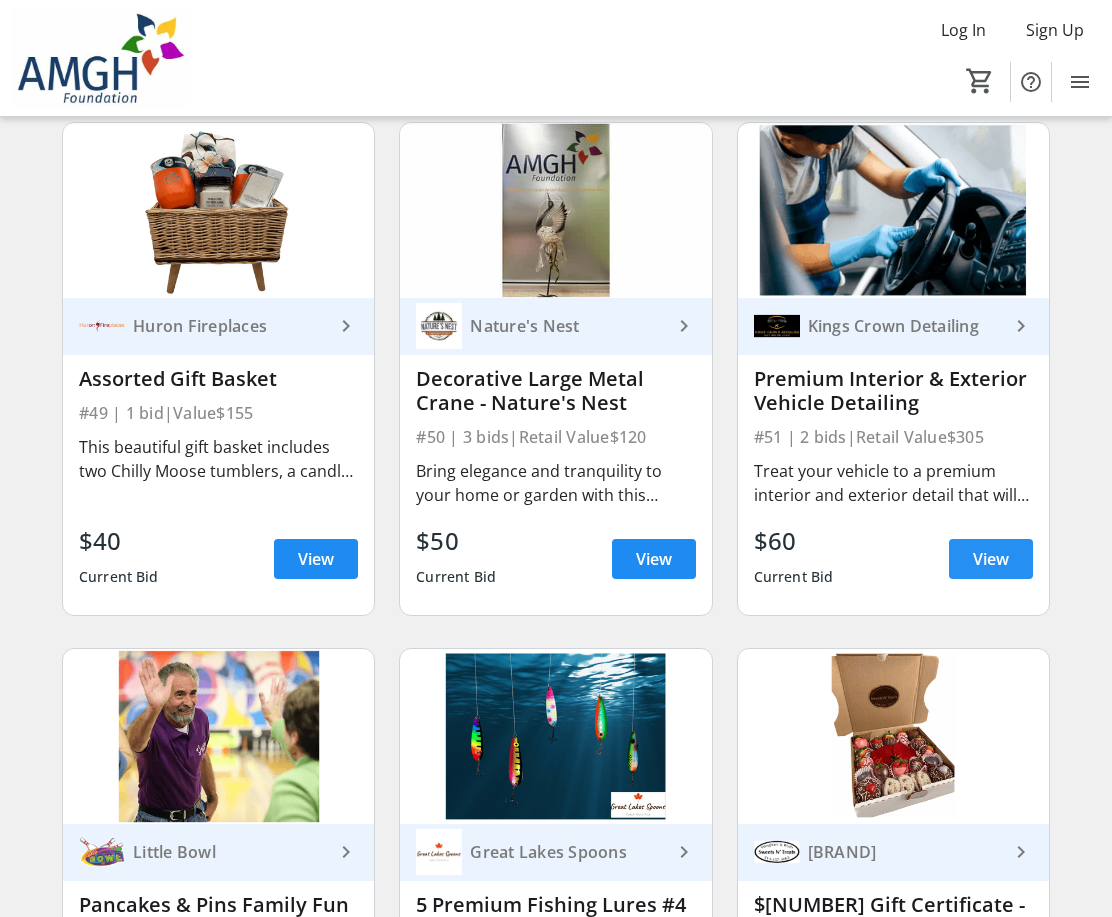 click on "View" at bounding box center [991, 559] 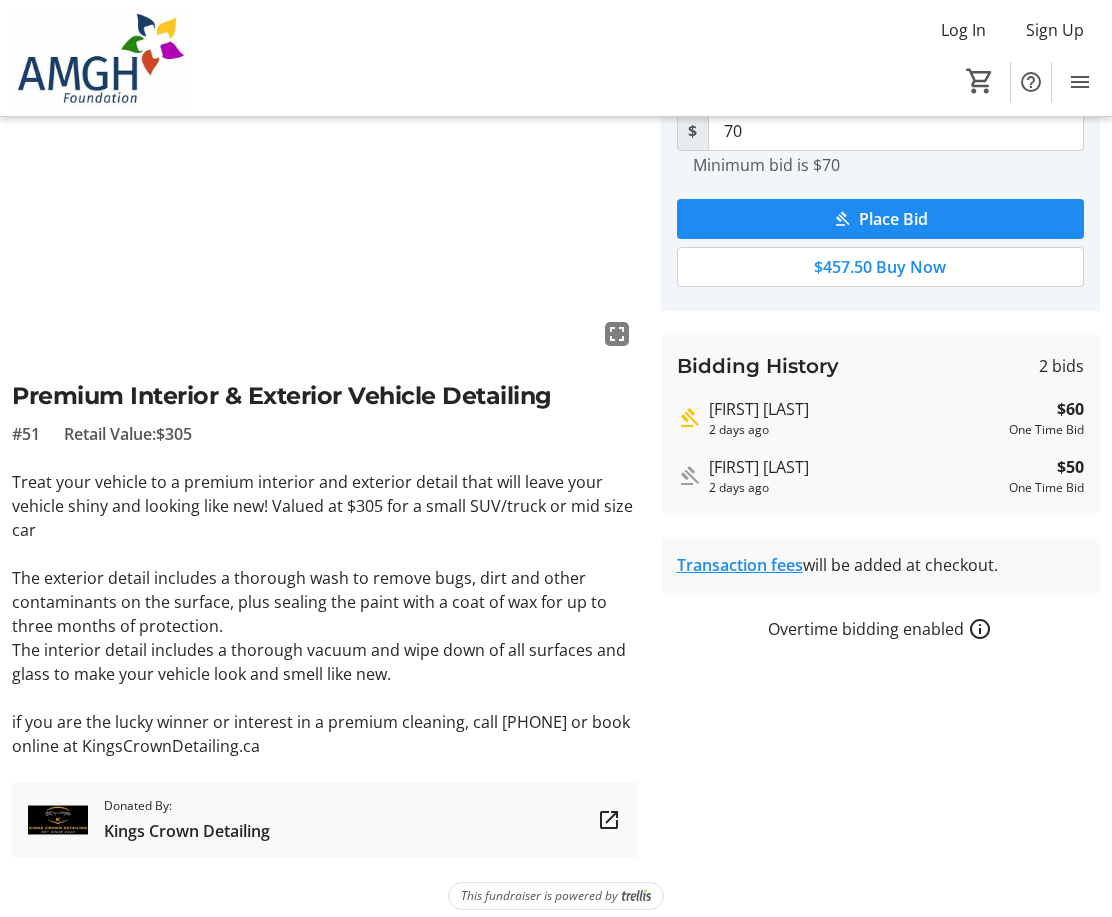 scroll, scrollTop: 200, scrollLeft: 0, axis: vertical 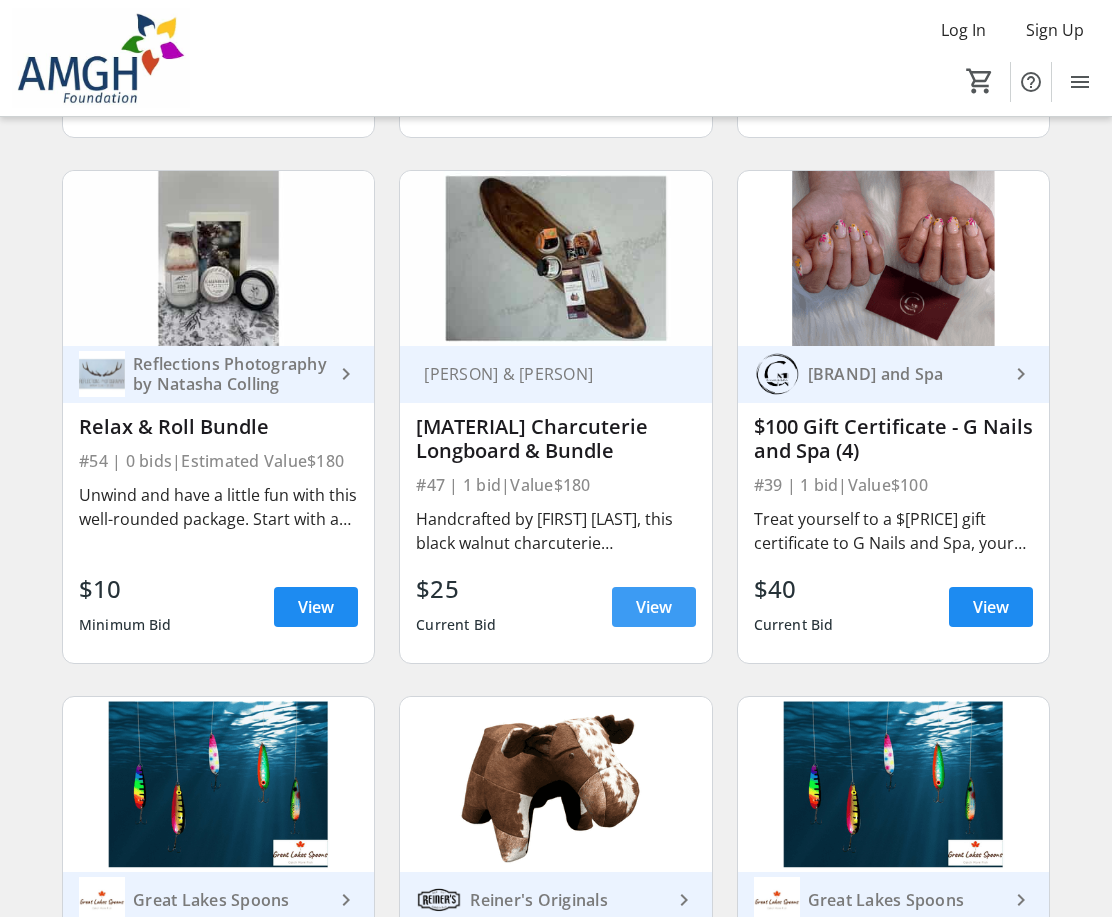 click on "View" at bounding box center [654, 607] 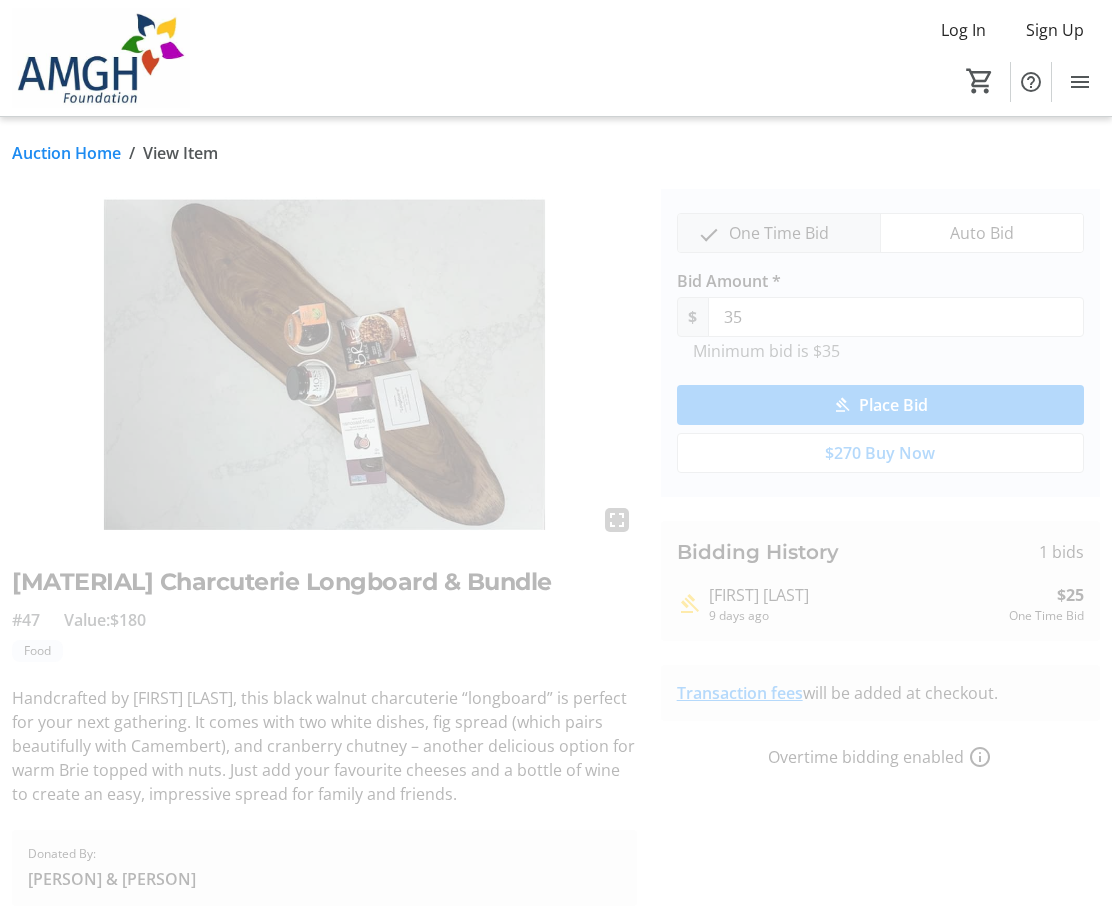 scroll, scrollTop: 65, scrollLeft: 0, axis: vertical 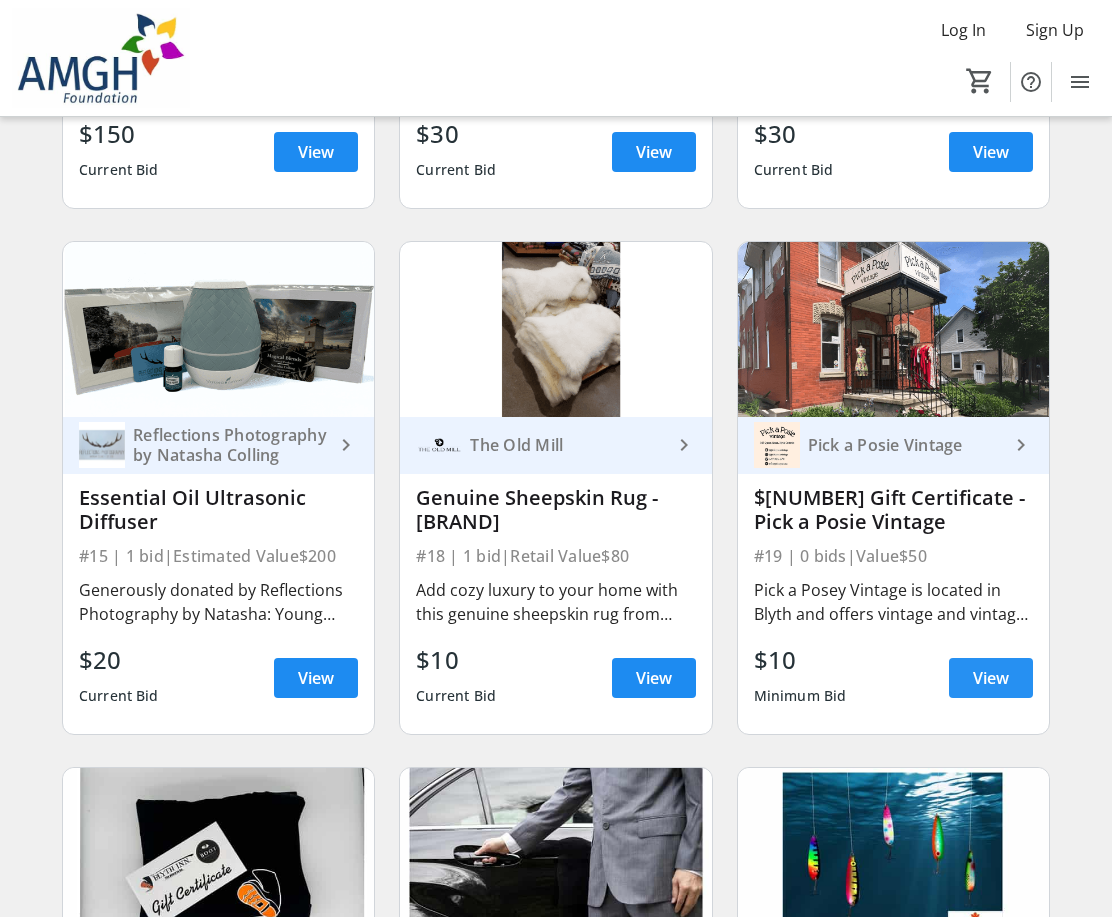click on "View" at bounding box center (991, 678) 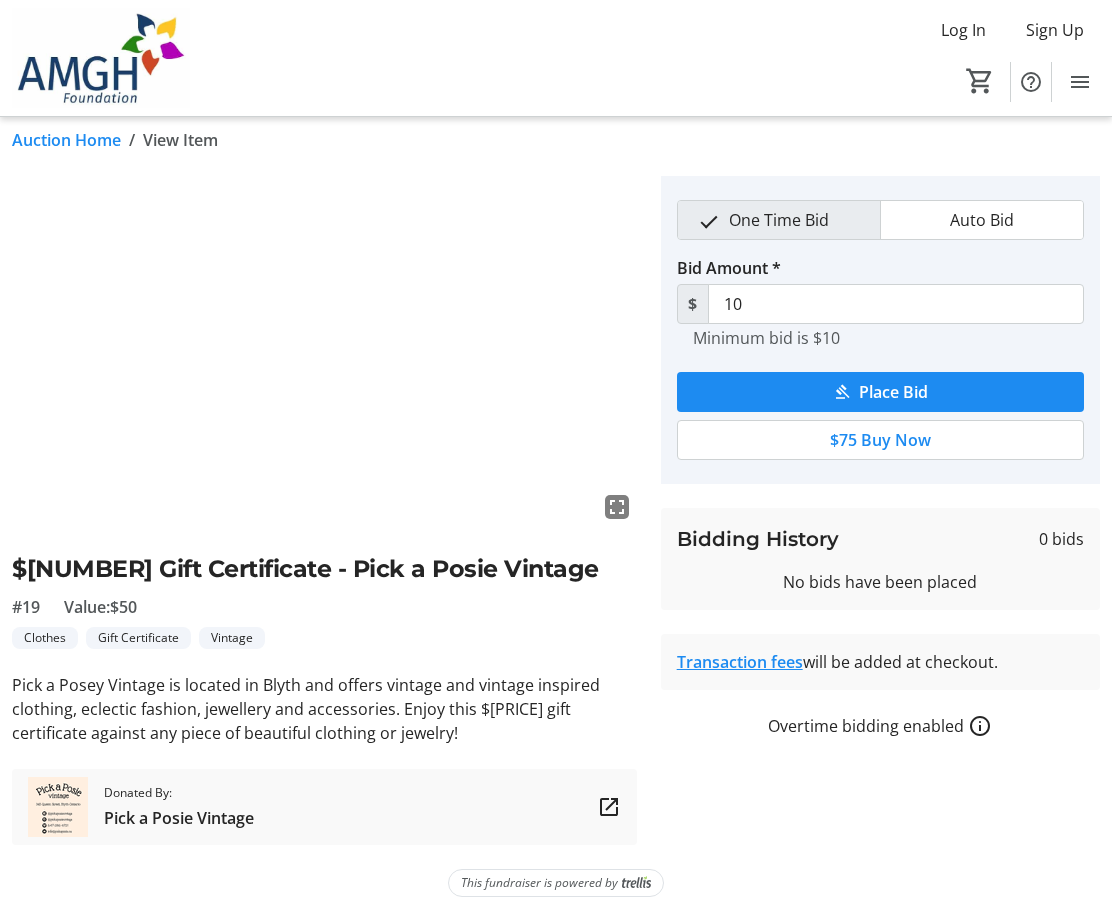scroll, scrollTop: 17, scrollLeft: 0, axis: vertical 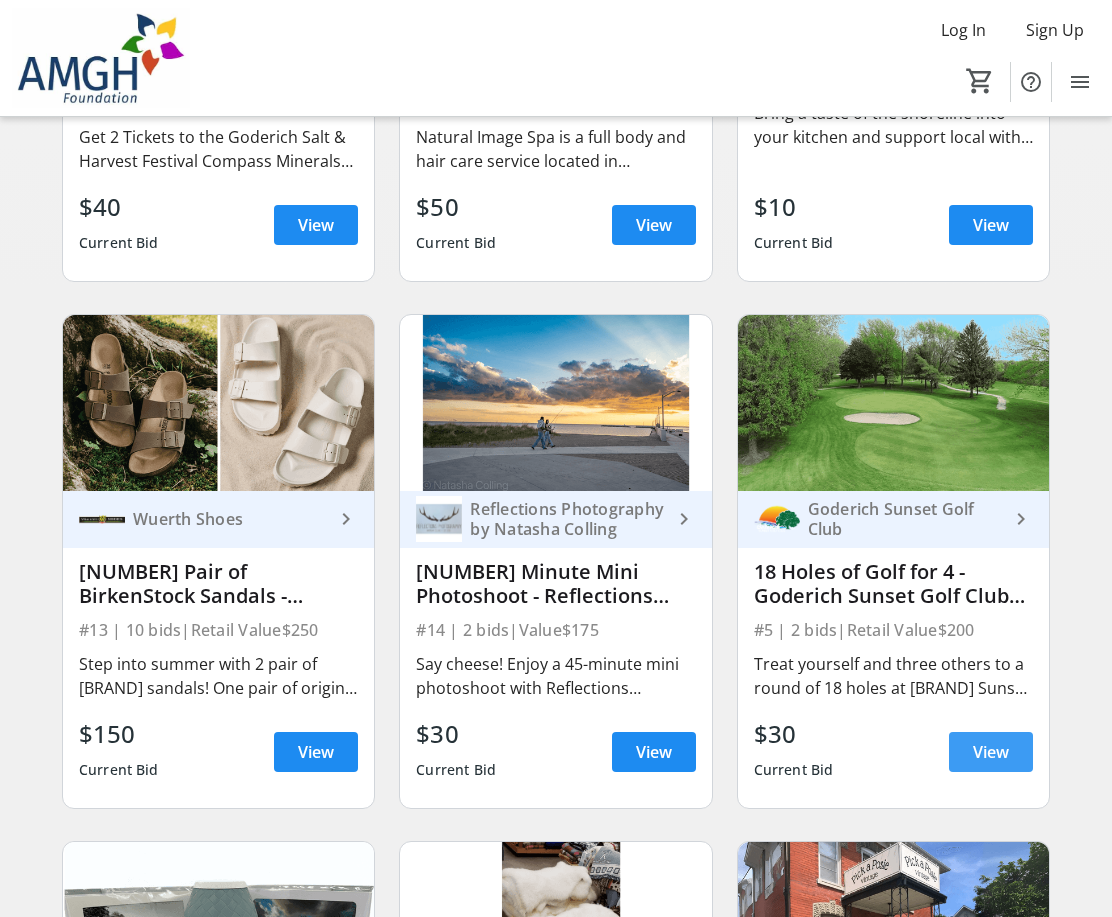 click on "View" at bounding box center [991, 752] 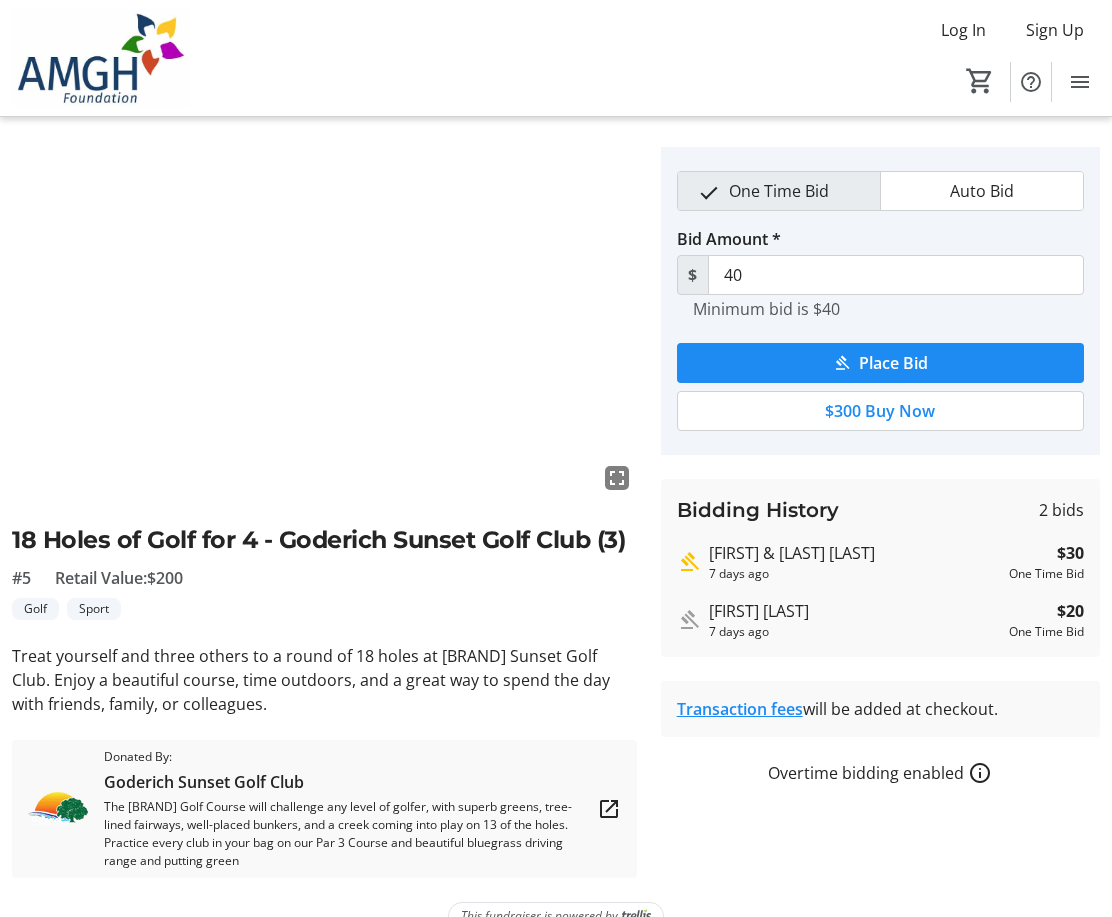 scroll, scrollTop: 79, scrollLeft: 0, axis: vertical 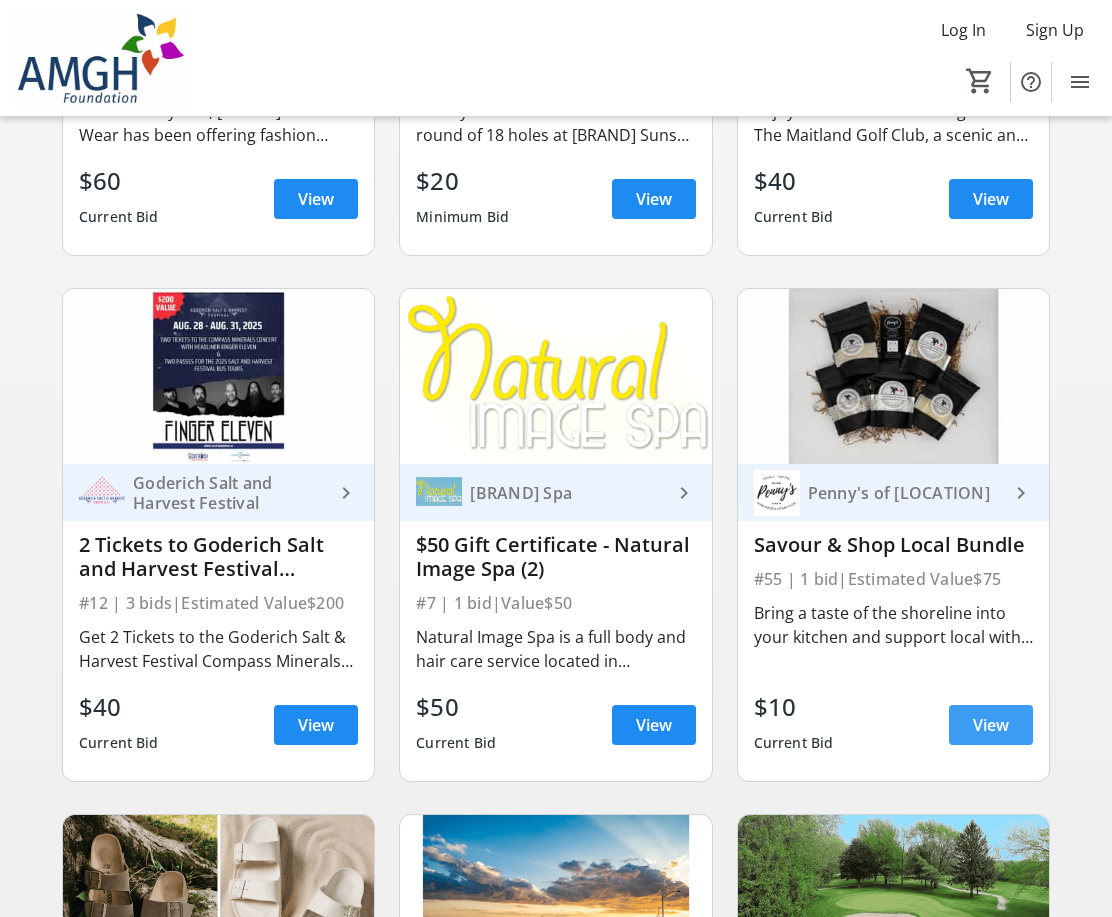 click on "View" at bounding box center (991, 725) 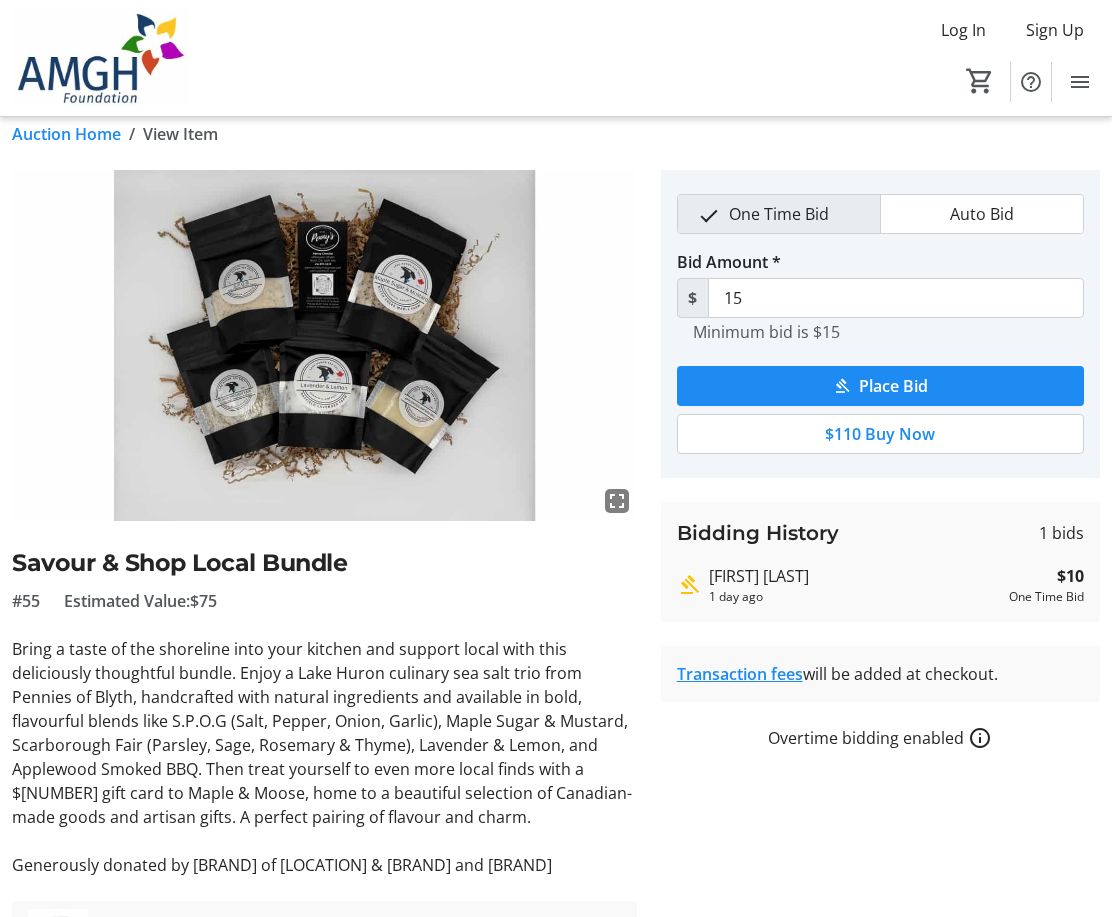 scroll, scrollTop: 0, scrollLeft: 0, axis: both 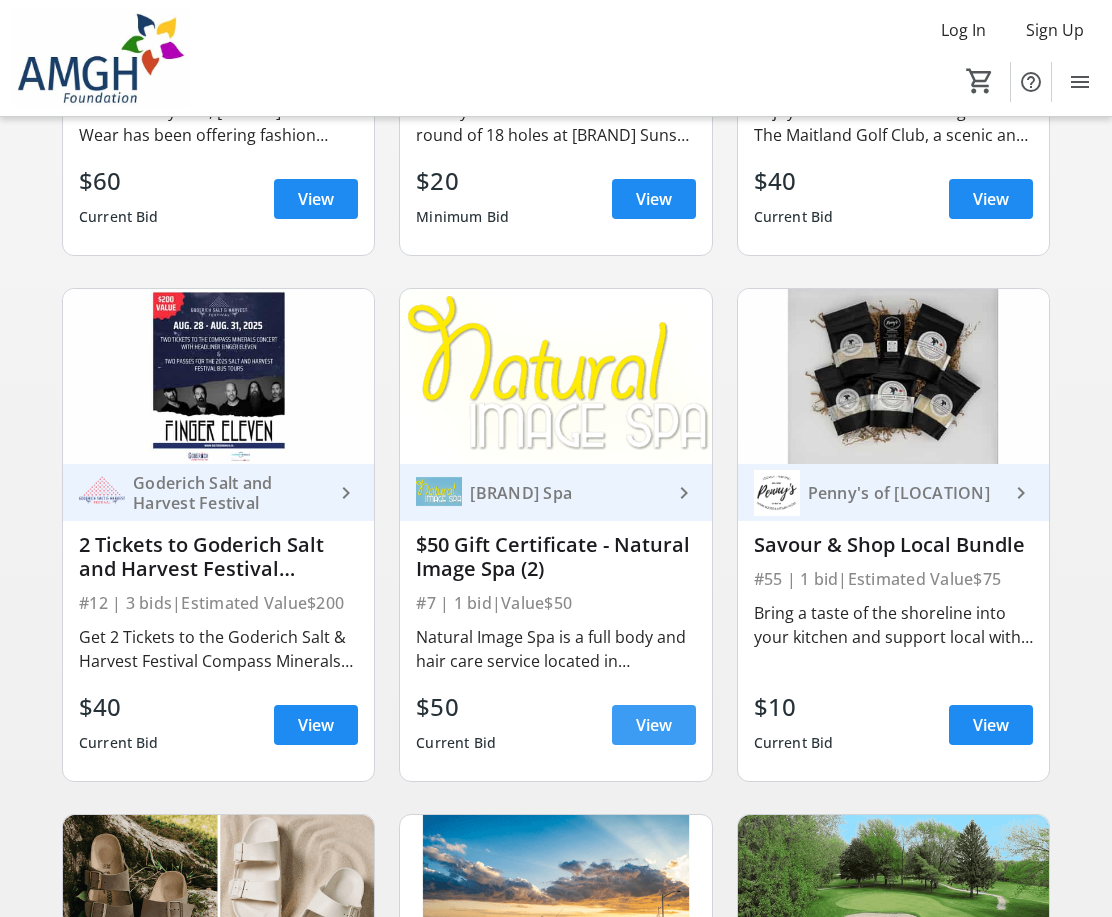 click on "View" at bounding box center [654, 725] 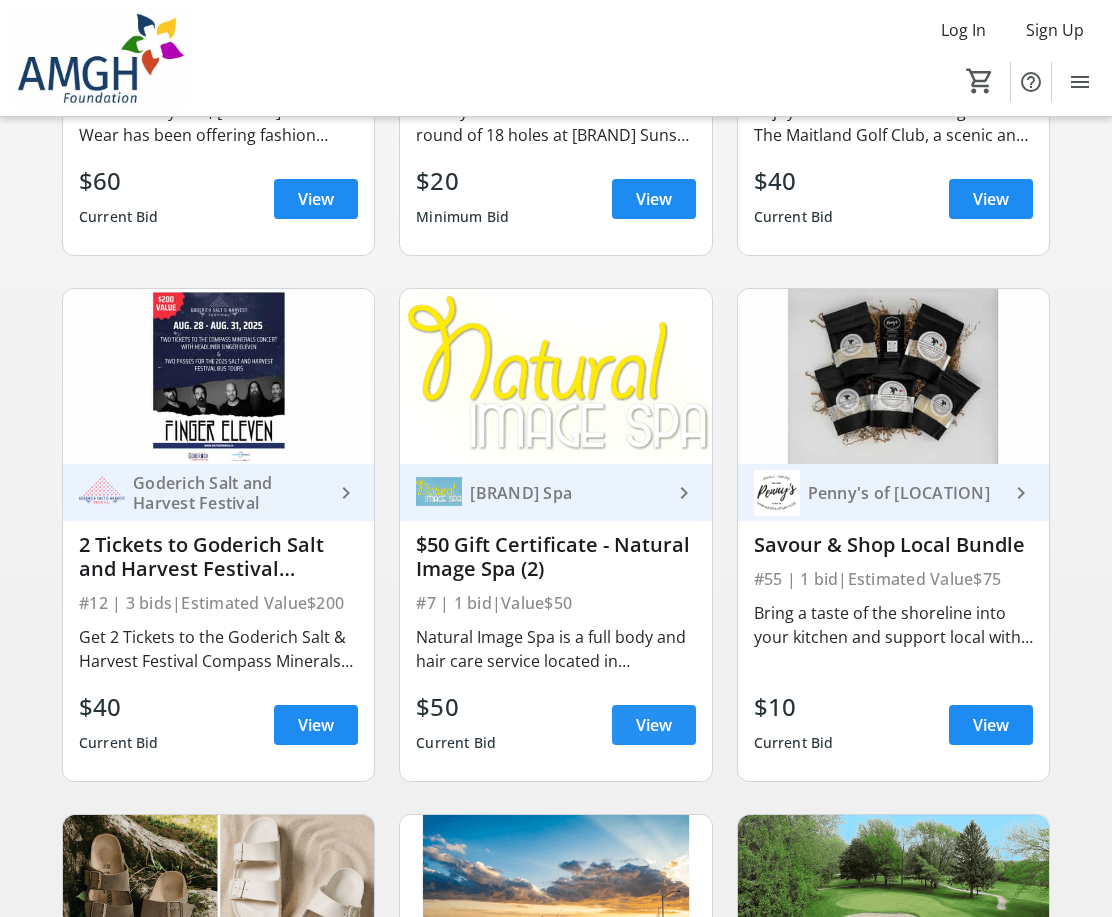 scroll, scrollTop: 0, scrollLeft: 0, axis: both 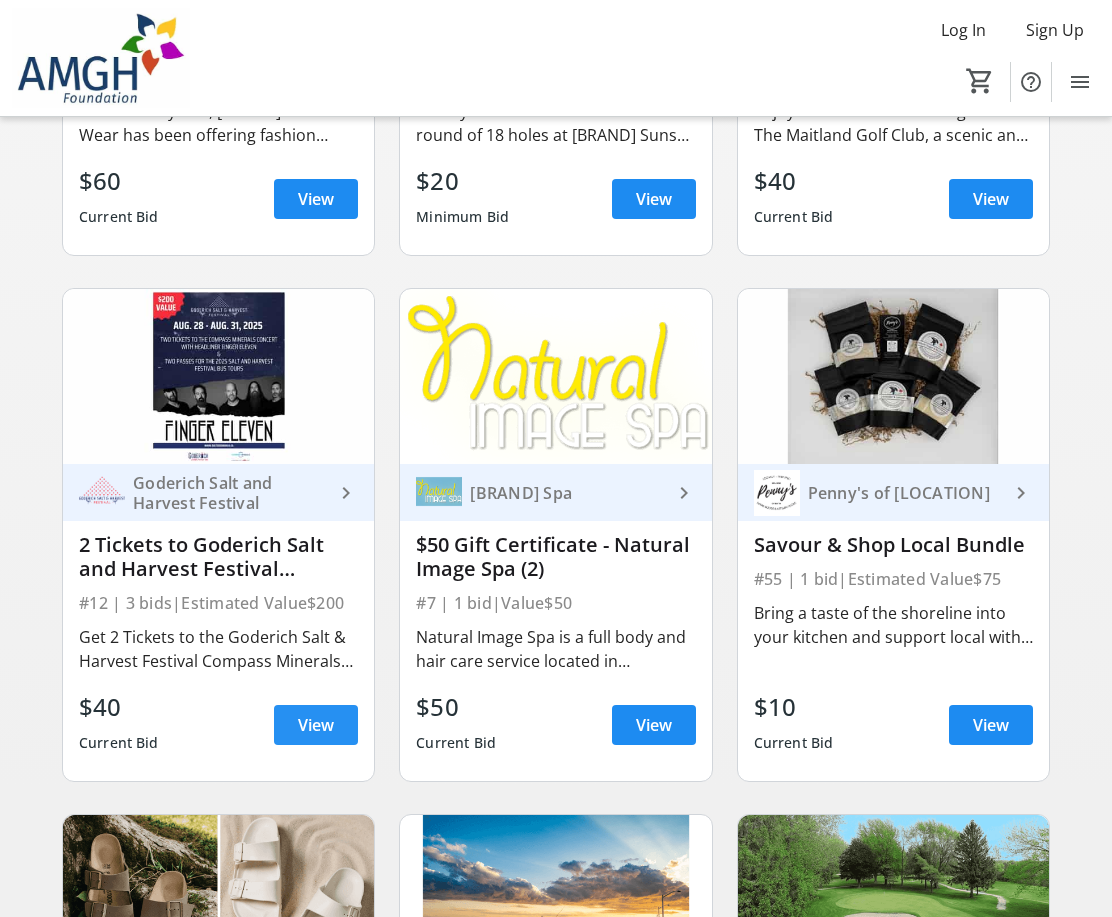 click on "View" at bounding box center (316, 725) 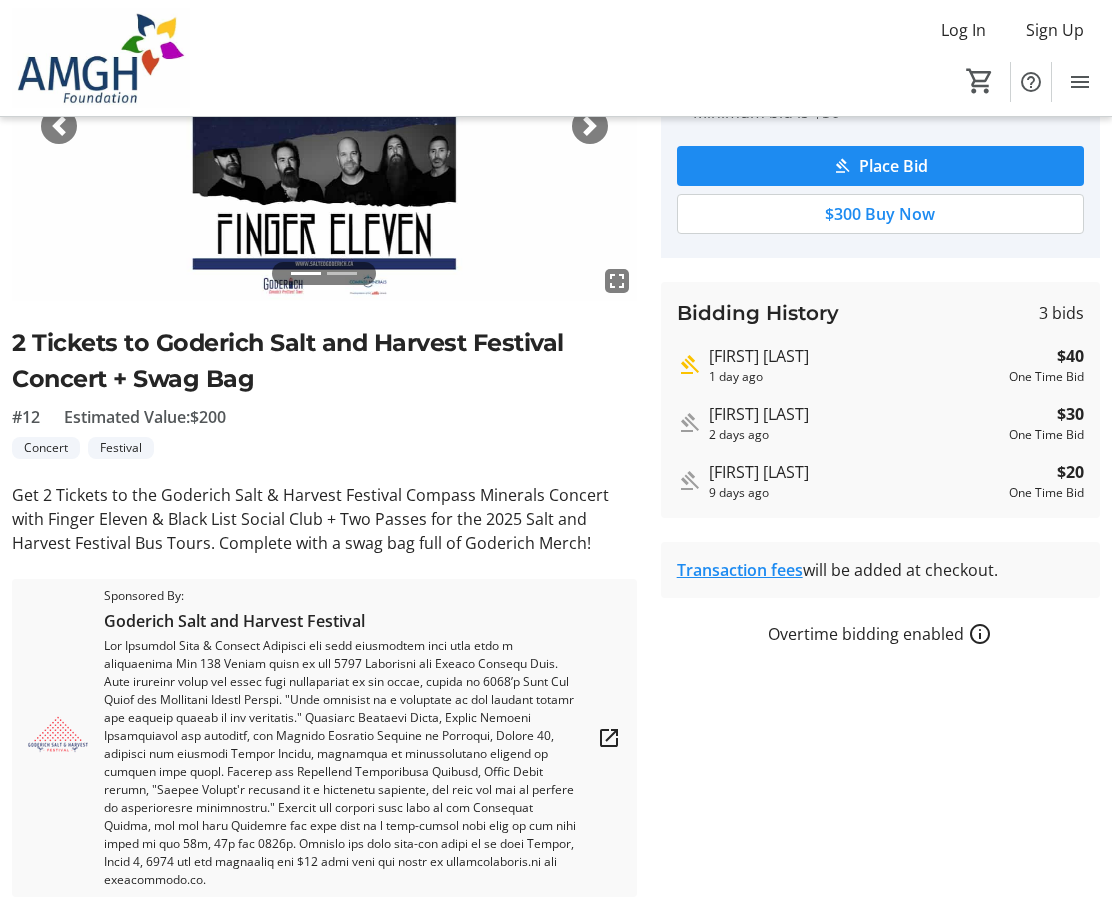 scroll, scrollTop: 277, scrollLeft: 0, axis: vertical 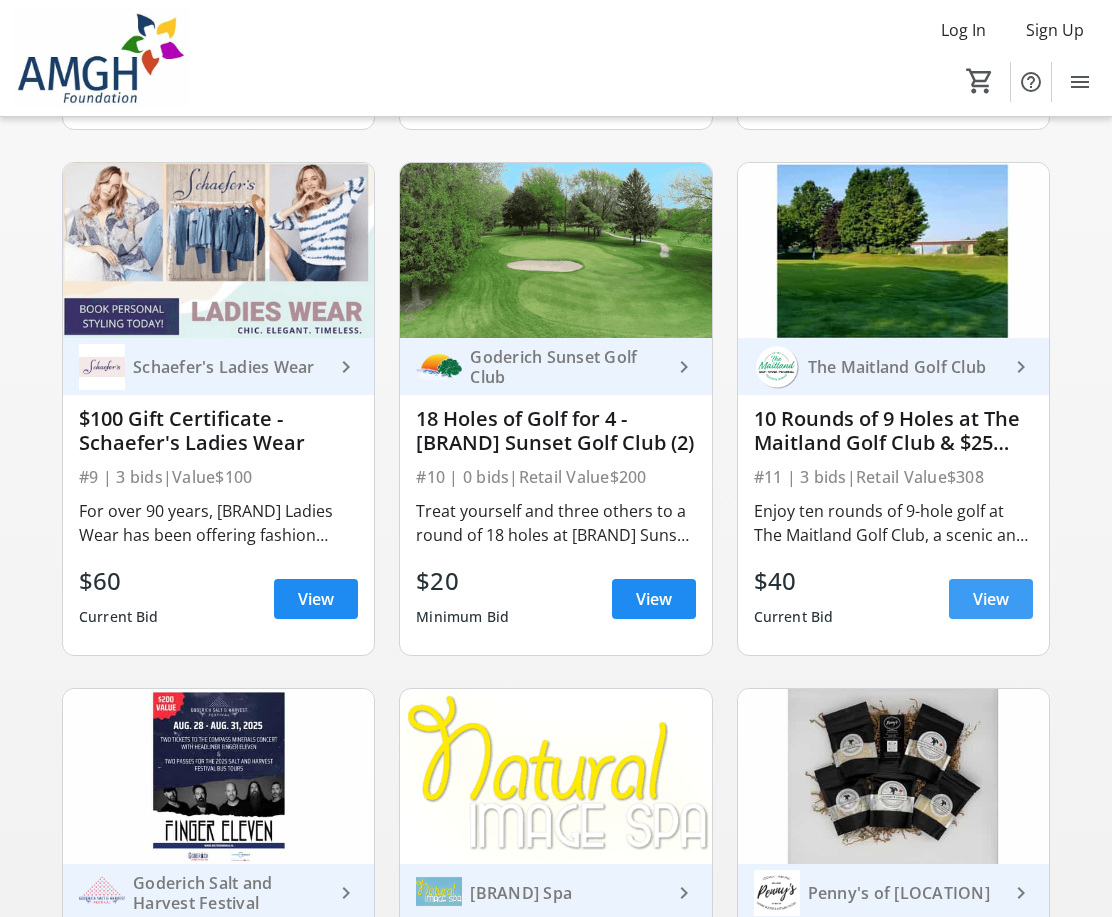click on "View" at bounding box center [991, 599] 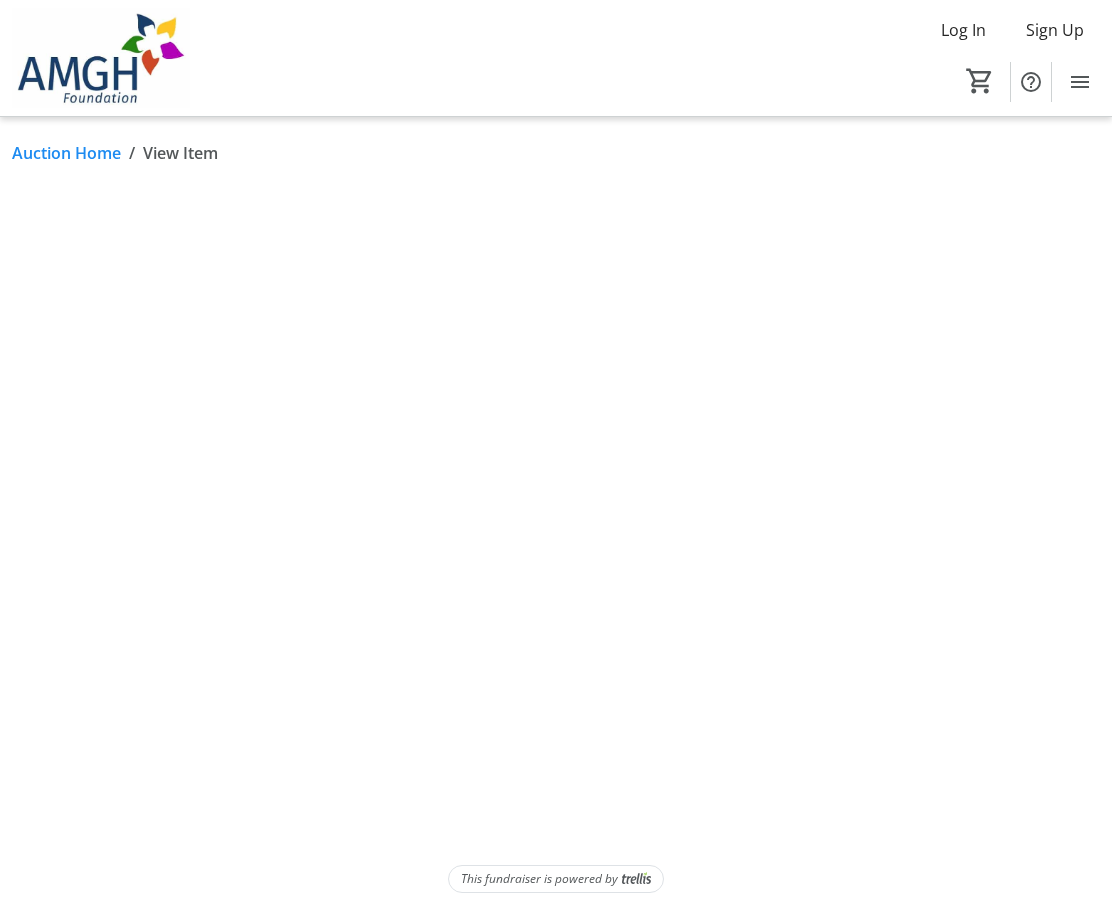 scroll, scrollTop: 0, scrollLeft: 0, axis: both 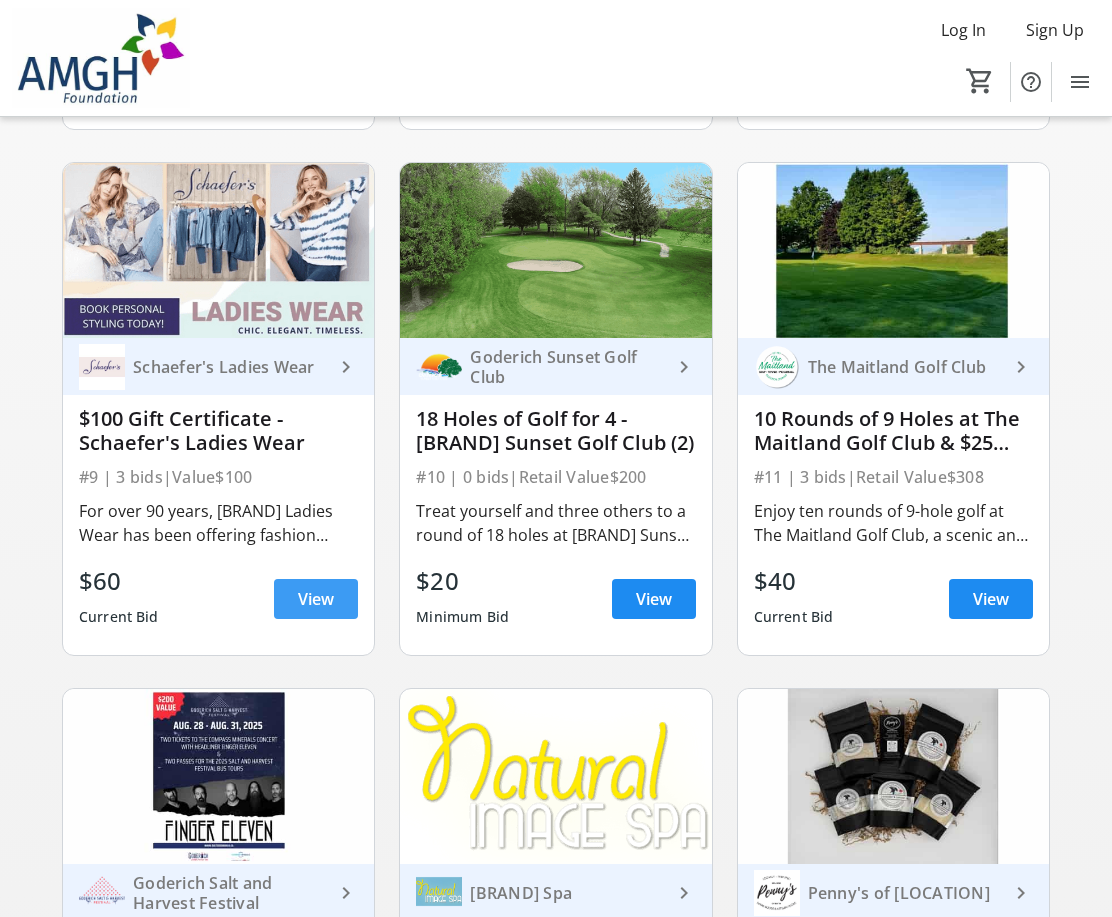click on "View" at bounding box center (316, 599) 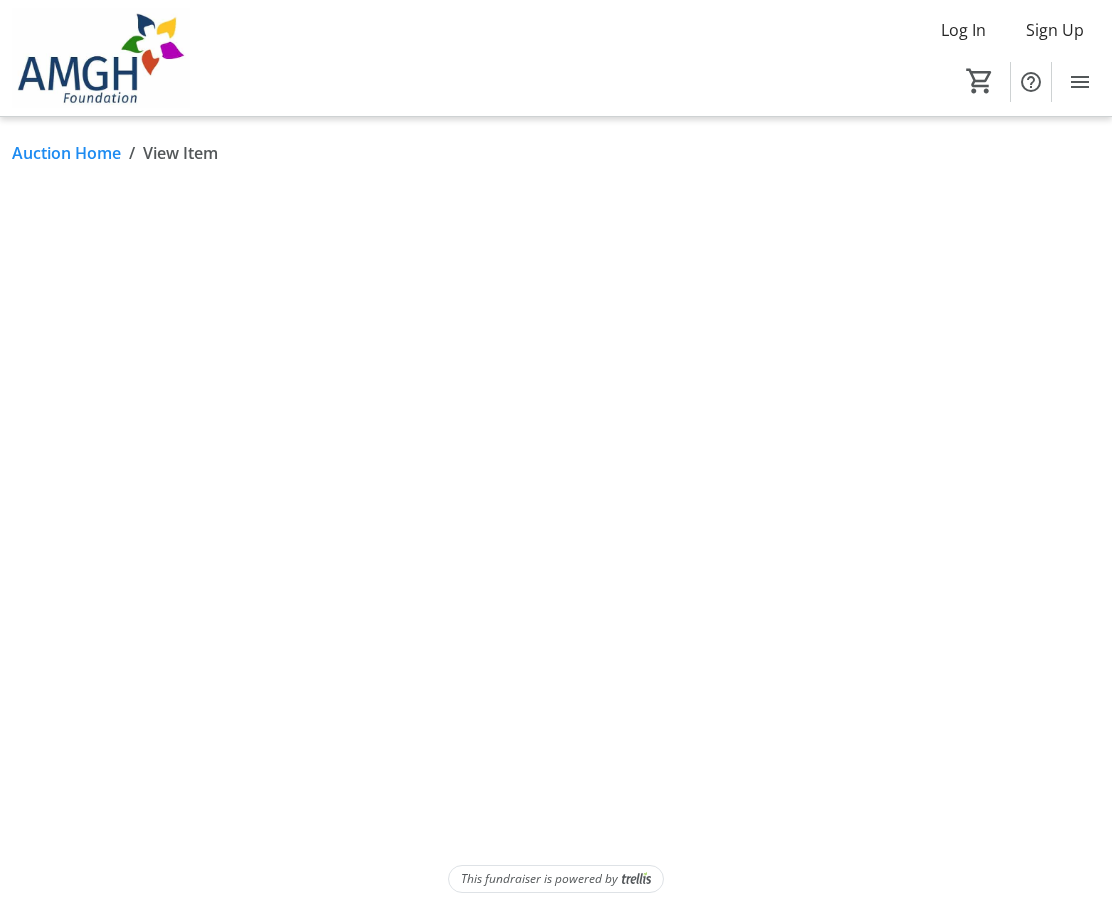 scroll, scrollTop: 0, scrollLeft: 0, axis: both 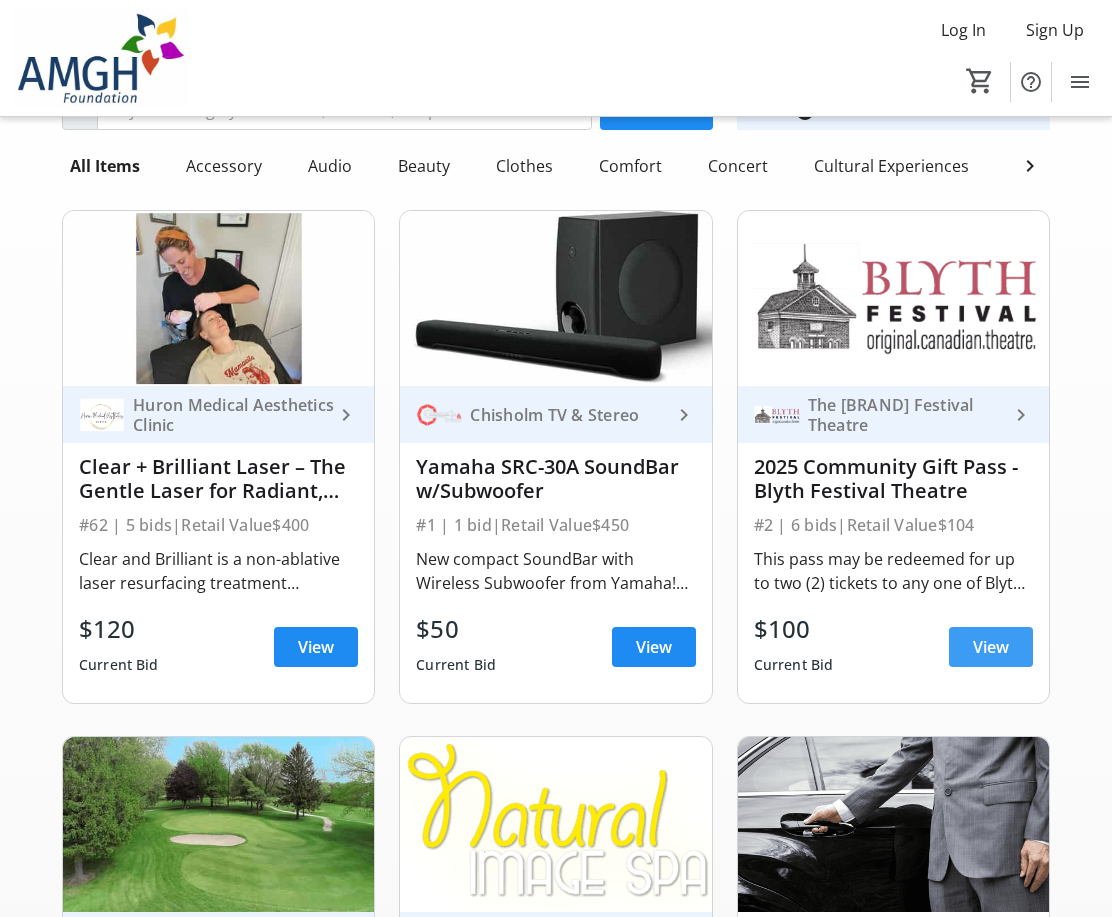 click on "View" at bounding box center (991, 647) 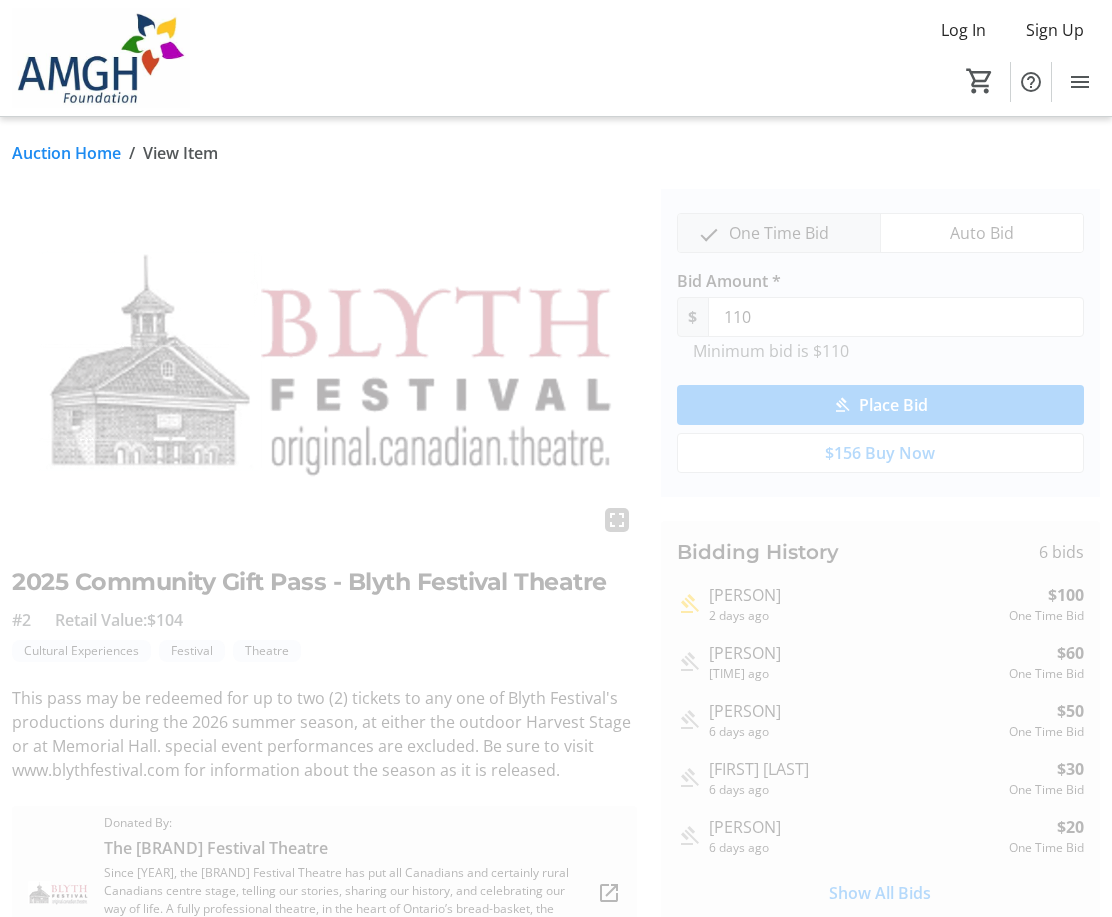 scroll, scrollTop: 100, scrollLeft: 0, axis: vertical 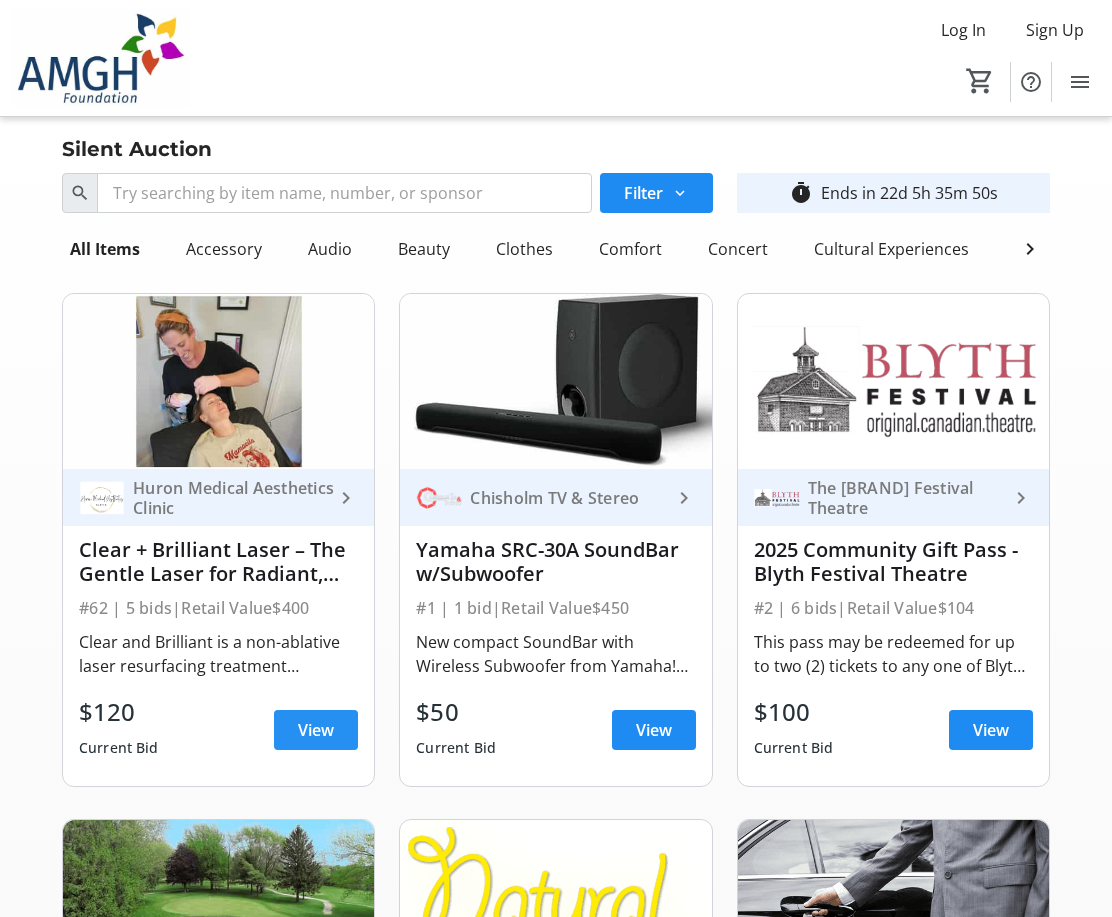 click on "View" at bounding box center [316, 730] 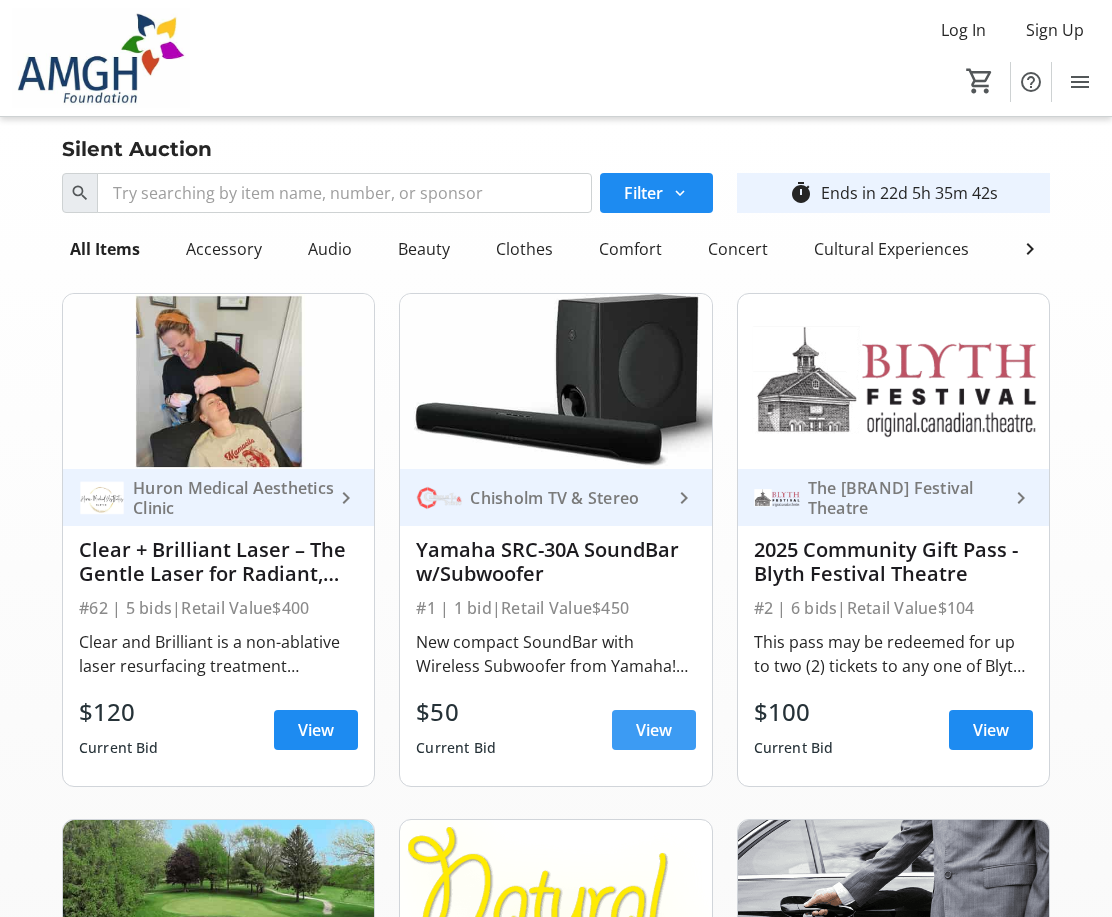 click on "View" at bounding box center [654, 730] 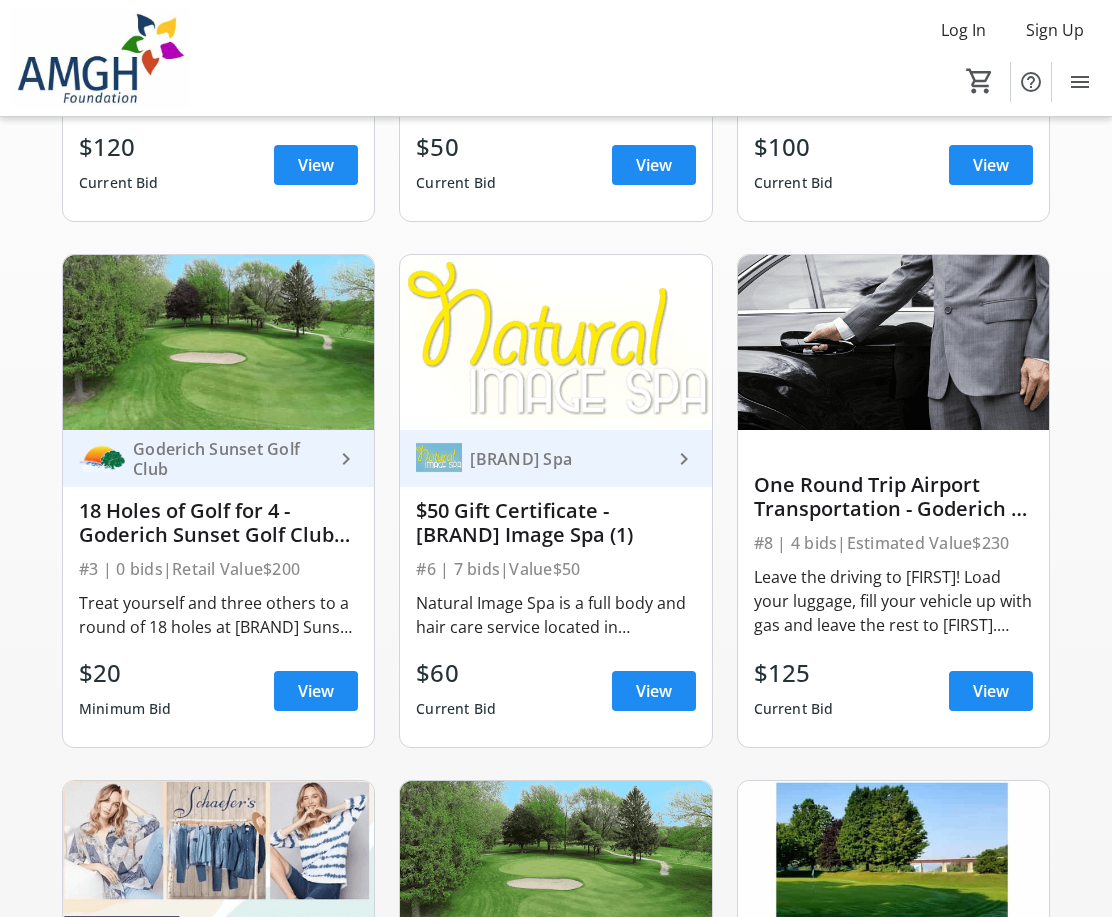 scroll, scrollTop: 600, scrollLeft: 0, axis: vertical 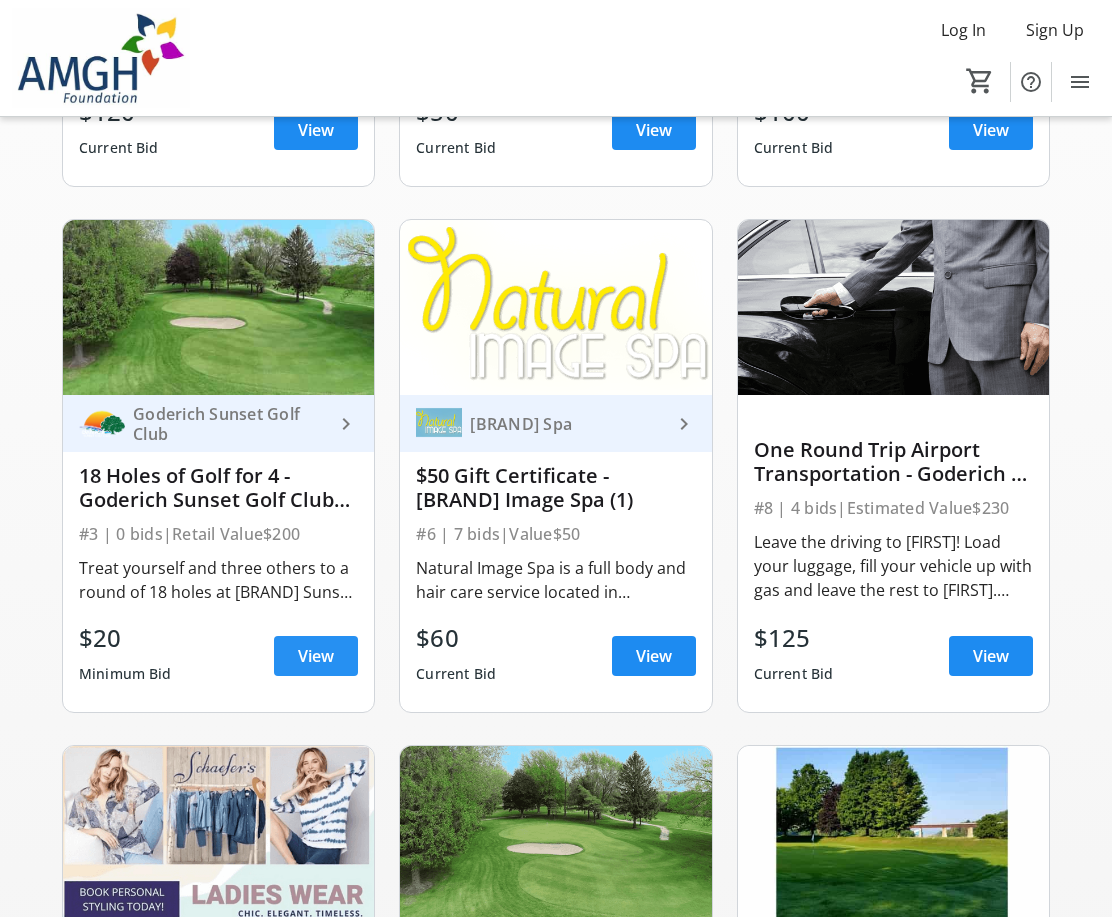 click on "View" at bounding box center (316, 656) 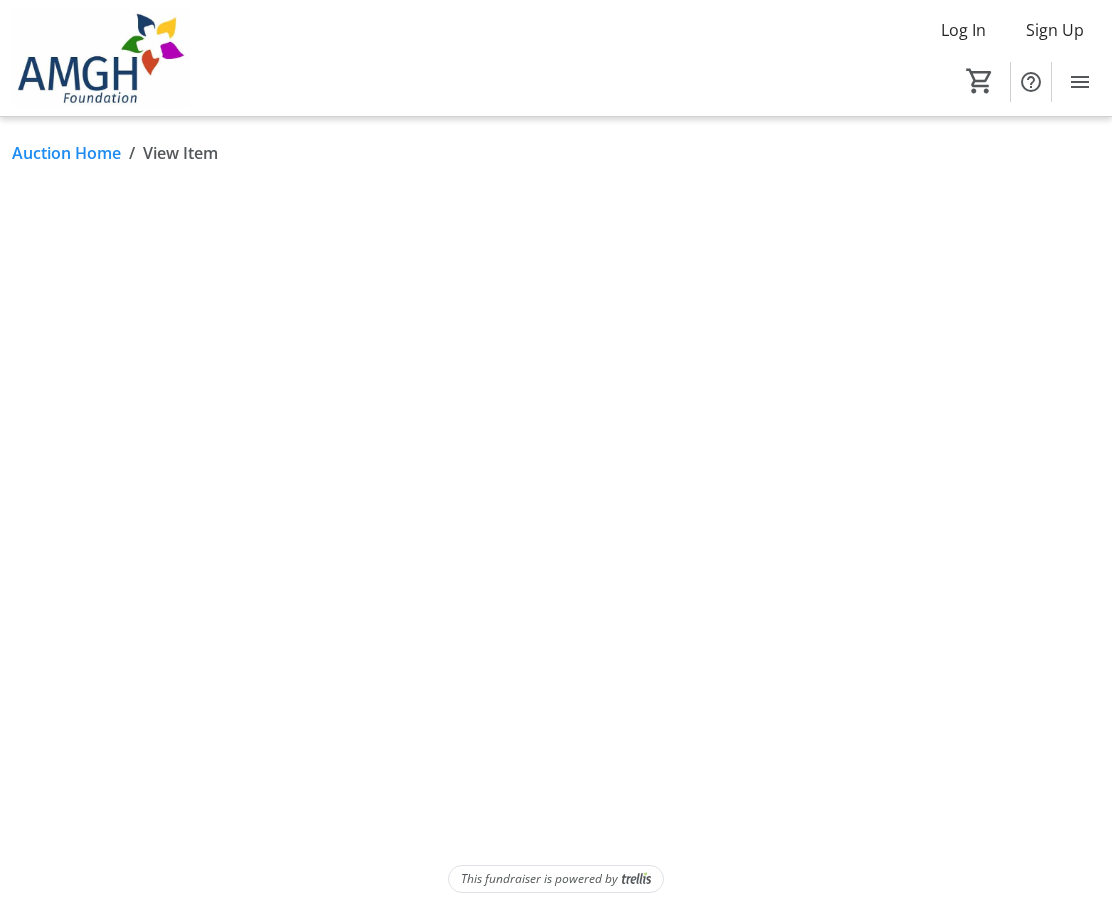 scroll, scrollTop: 0, scrollLeft: 0, axis: both 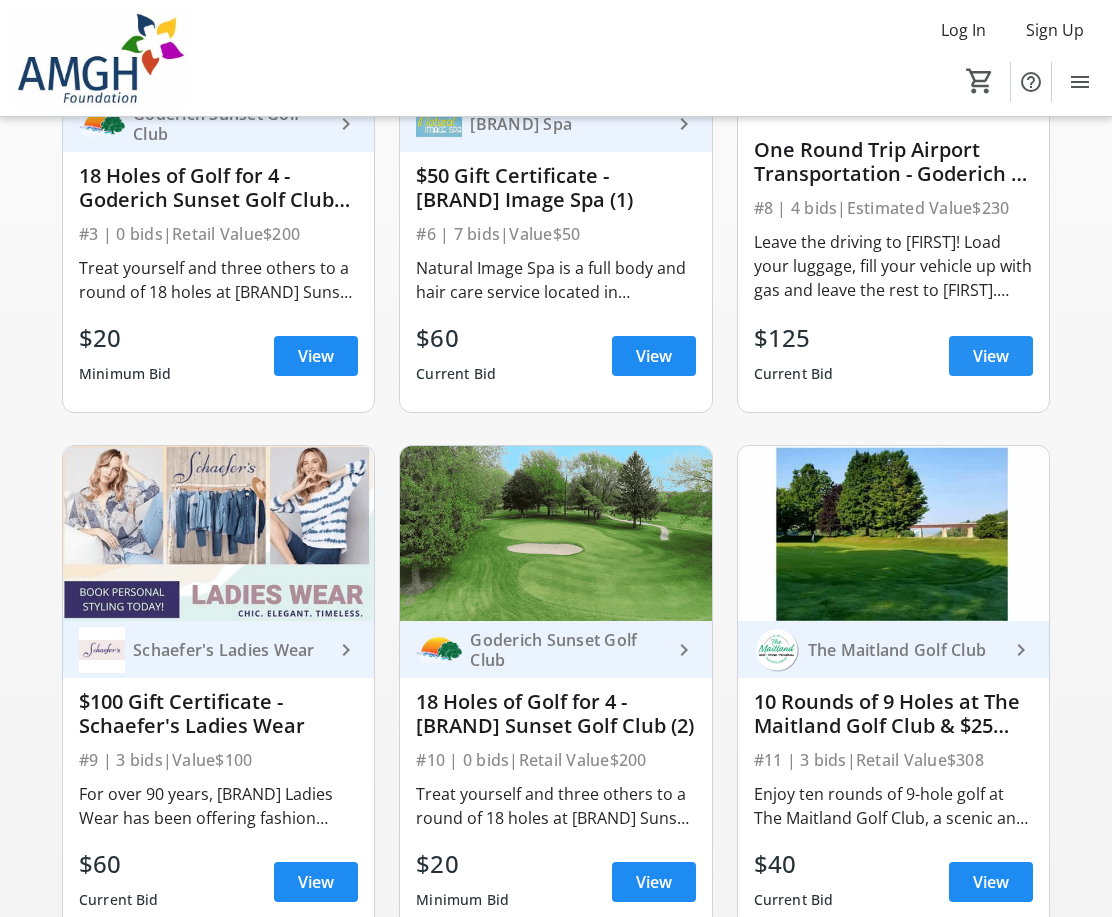 click on "View" at bounding box center (991, 356) 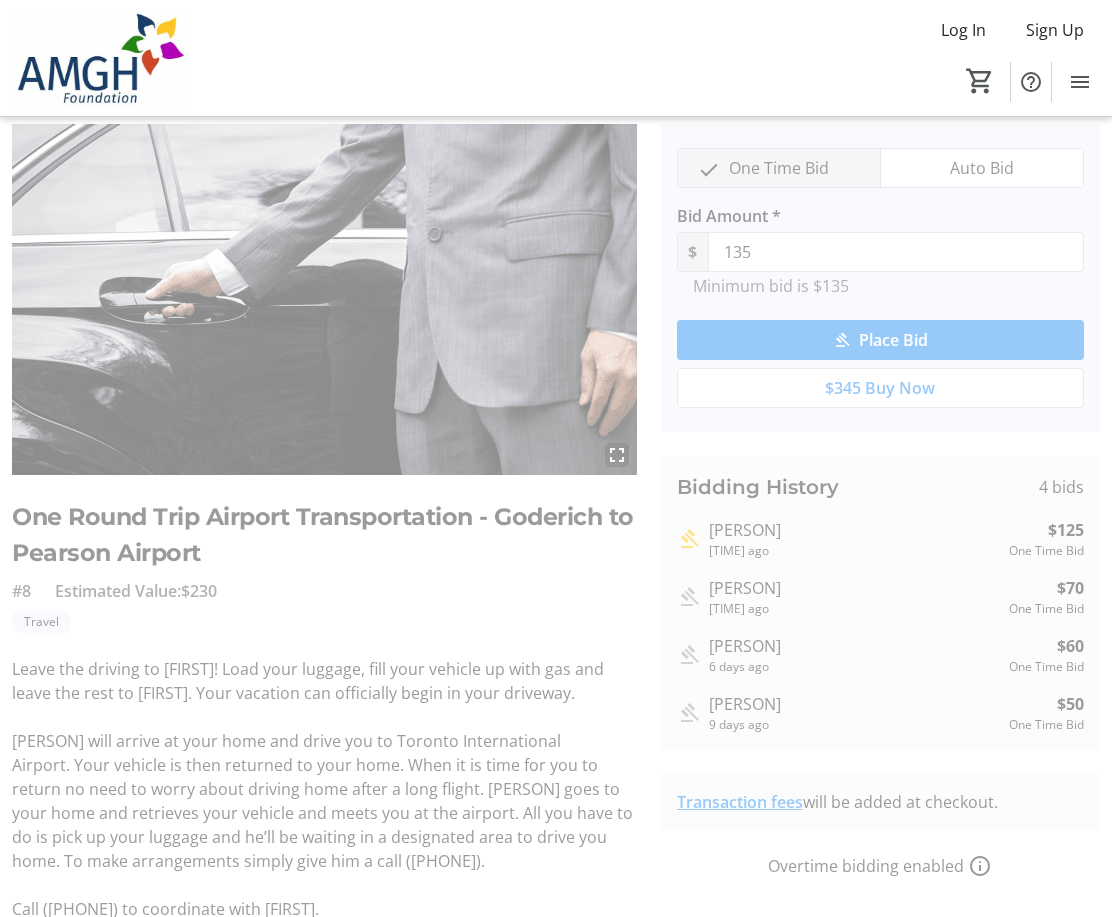 scroll, scrollTop: 100, scrollLeft: 0, axis: vertical 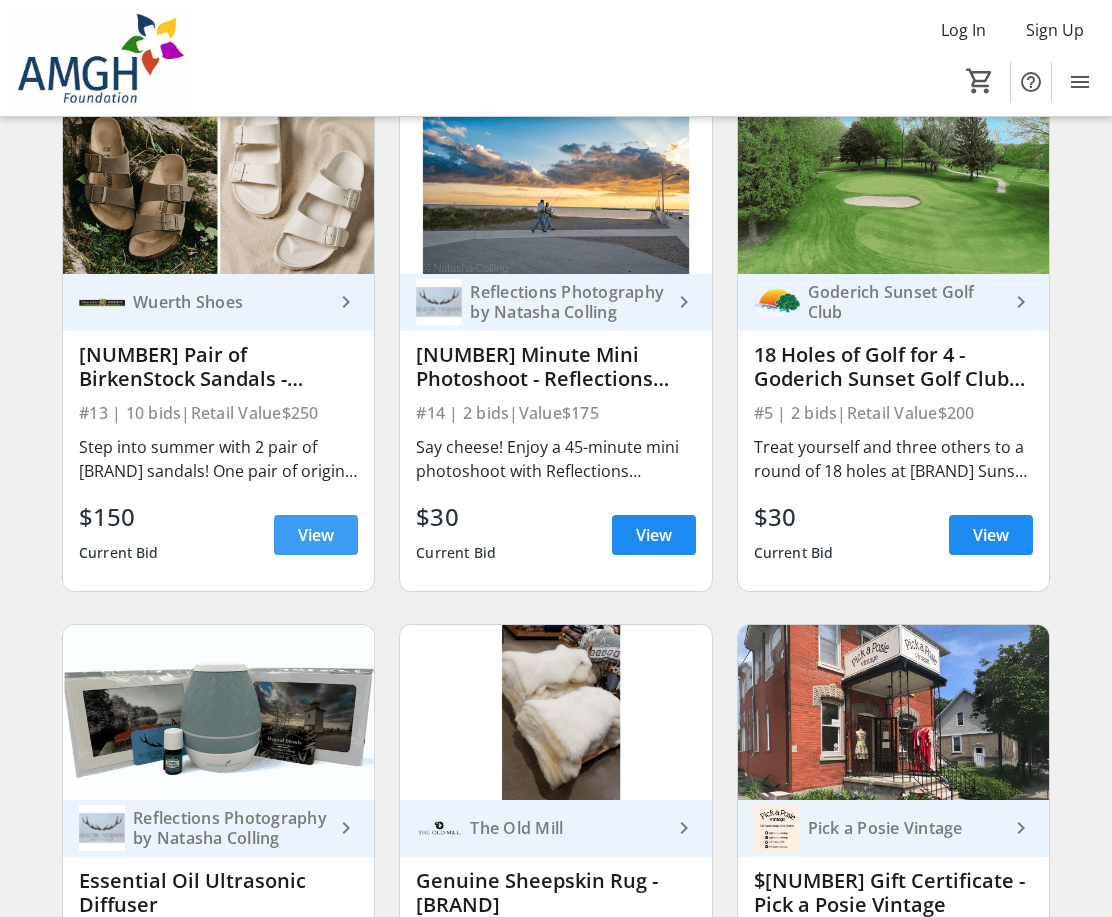 click on "View" at bounding box center [316, 535] 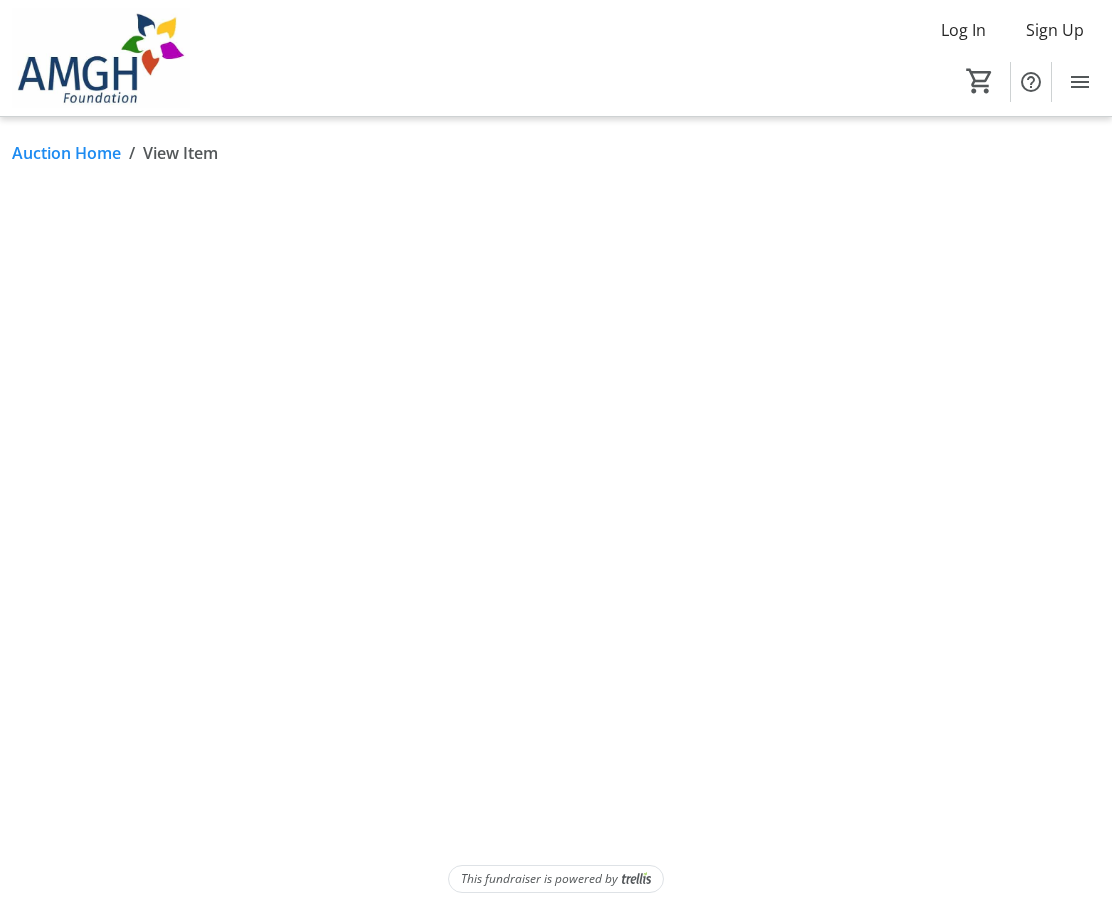 scroll, scrollTop: 0, scrollLeft: 0, axis: both 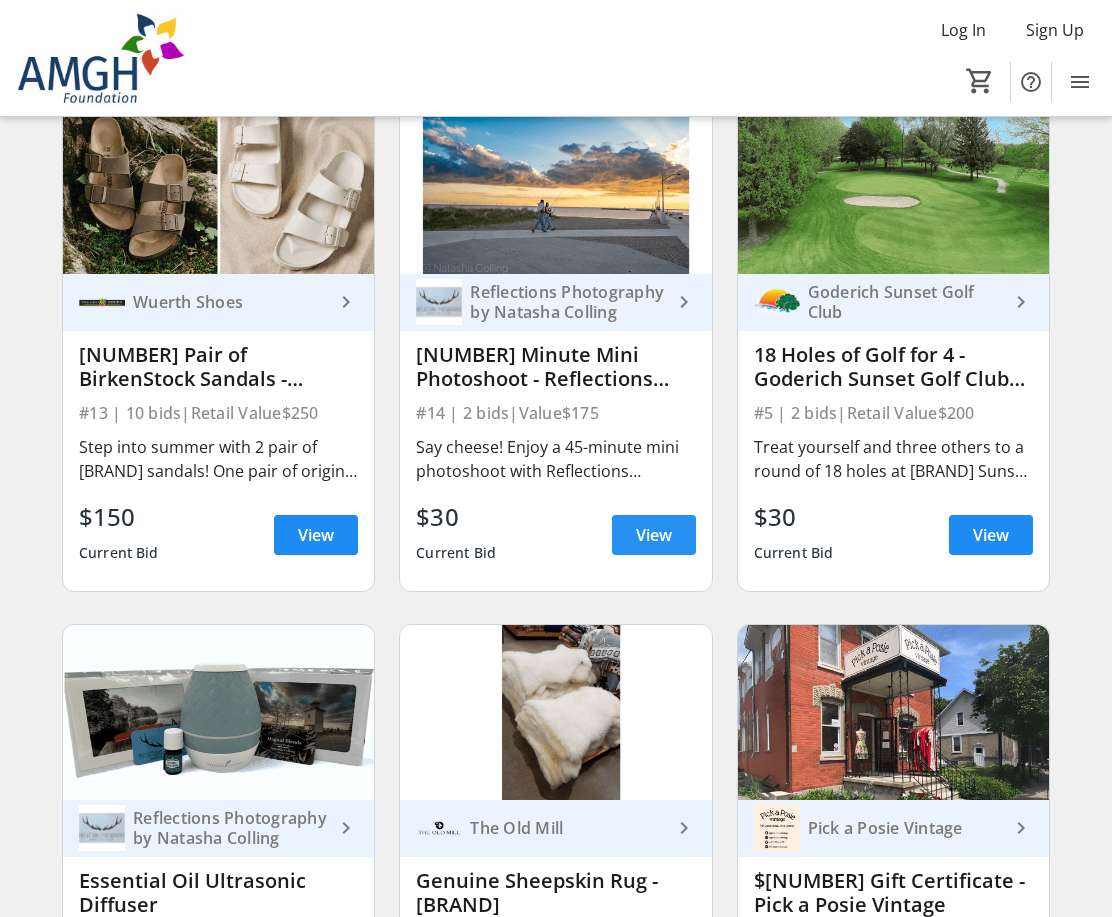click on "View" at bounding box center (654, 535) 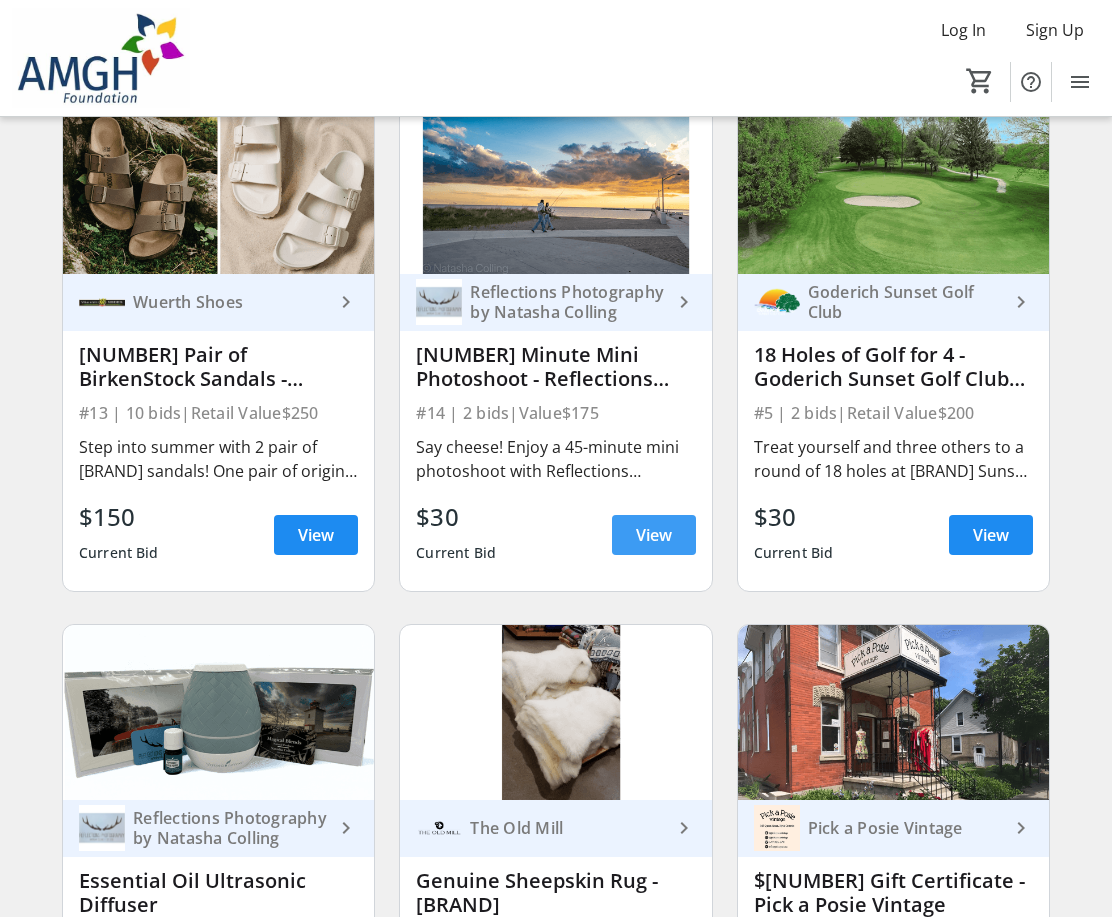 scroll, scrollTop: 0, scrollLeft: 0, axis: both 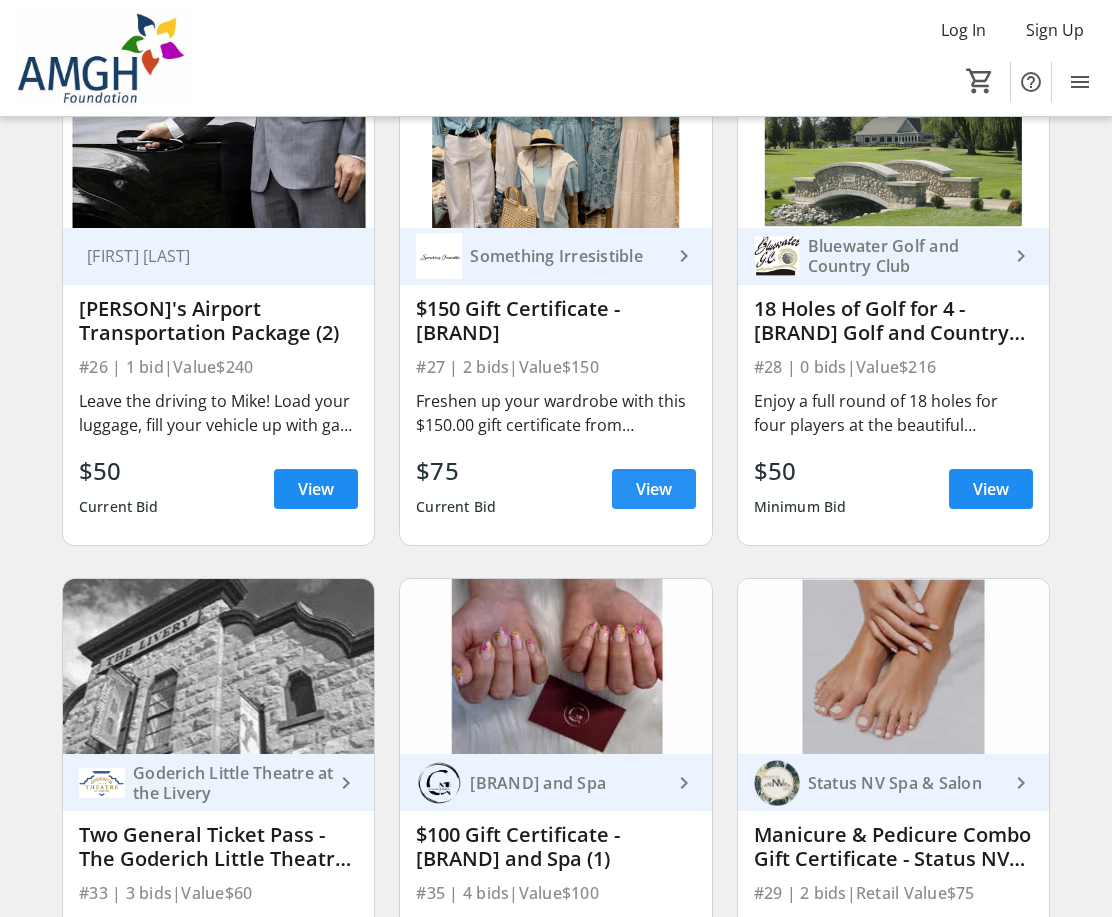 click on "View" at bounding box center [654, 489] 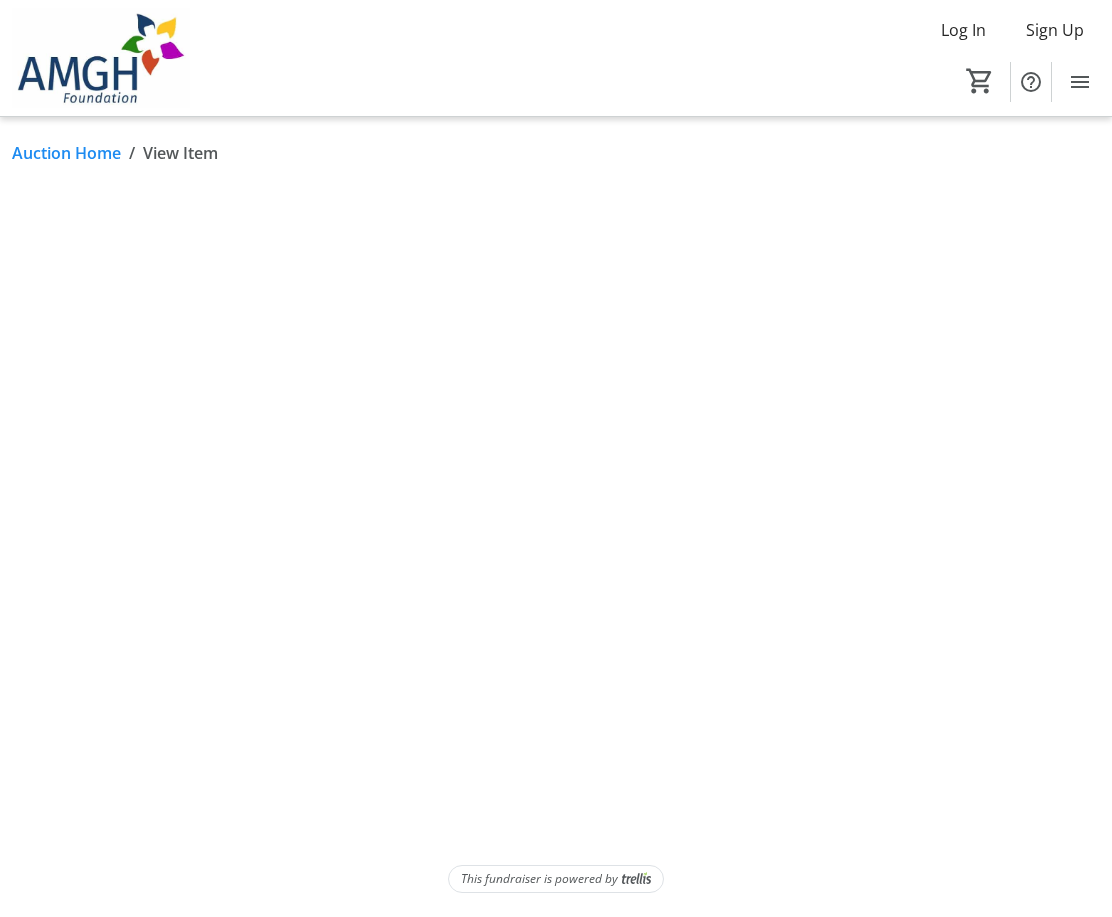 scroll, scrollTop: 0, scrollLeft: 0, axis: both 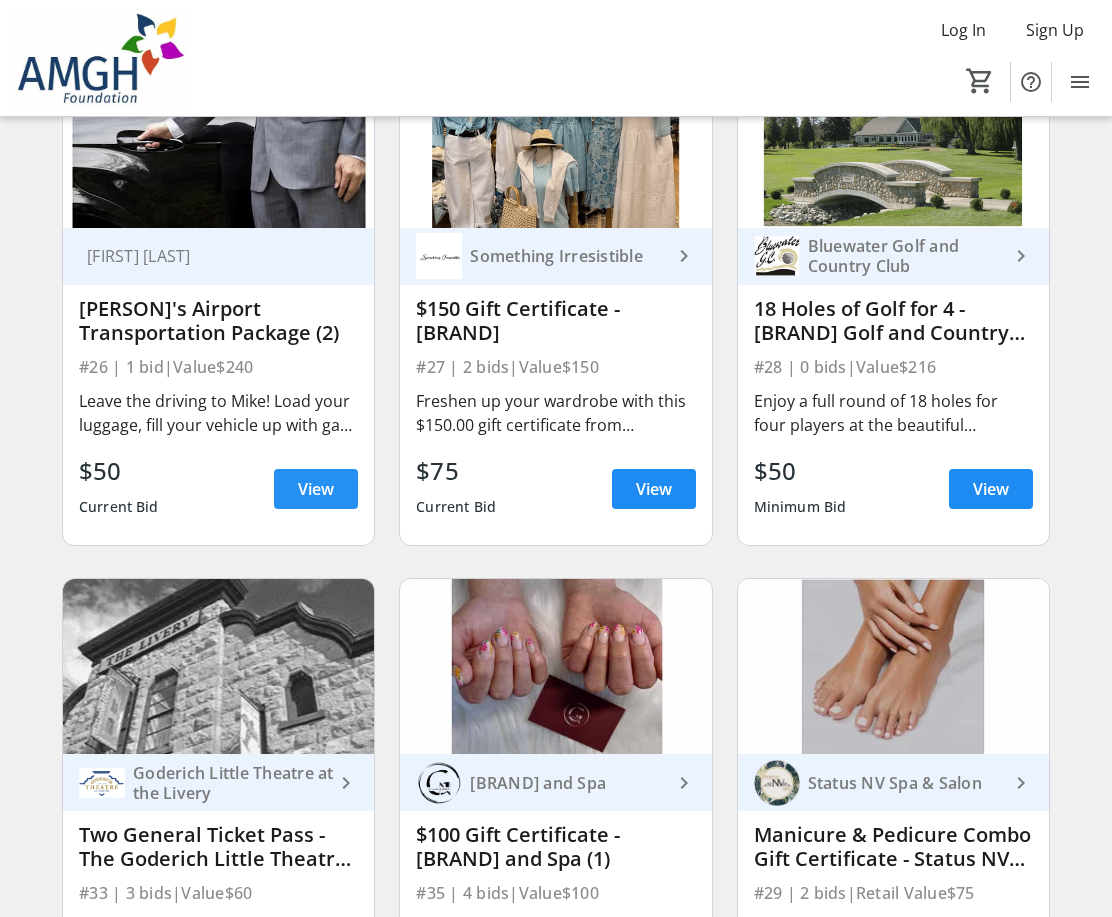 click on "View" at bounding box center (316, 489) 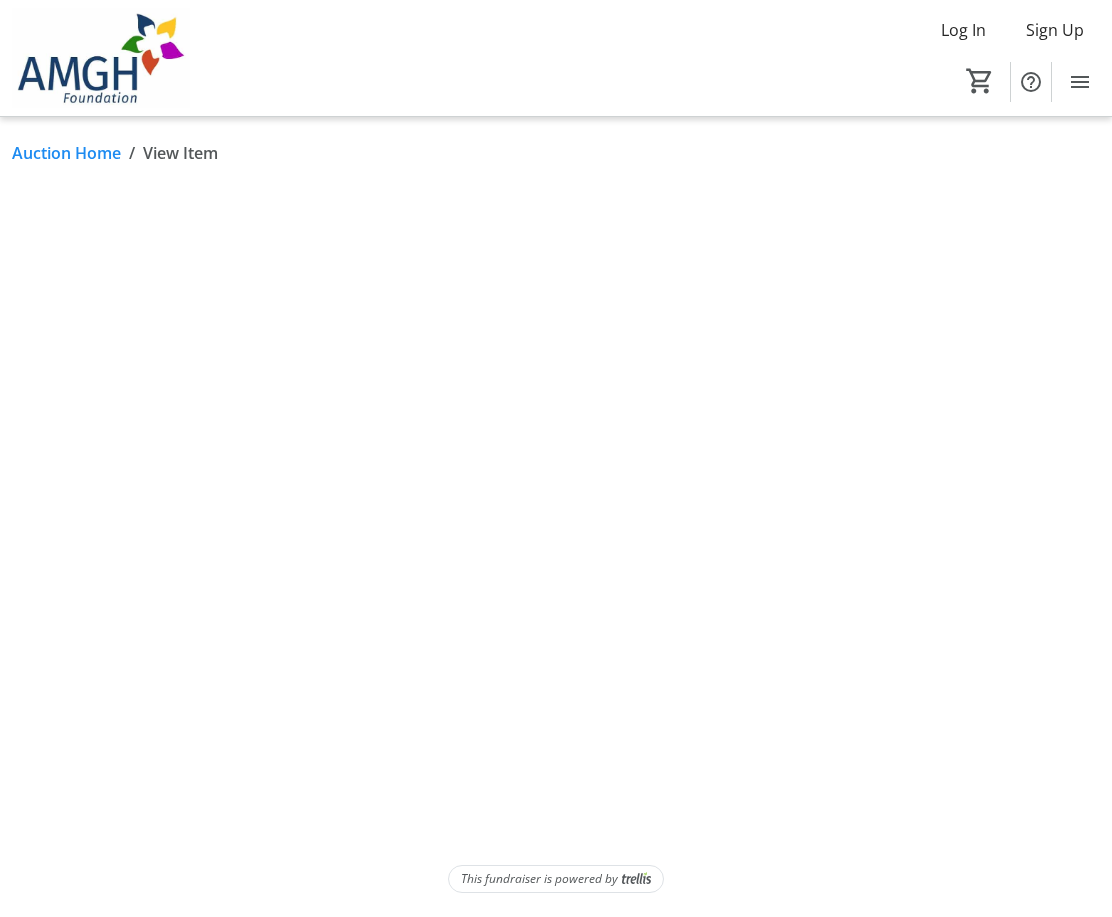 scroll, scrollTop: 0, scrollLeft: 0, axis: both 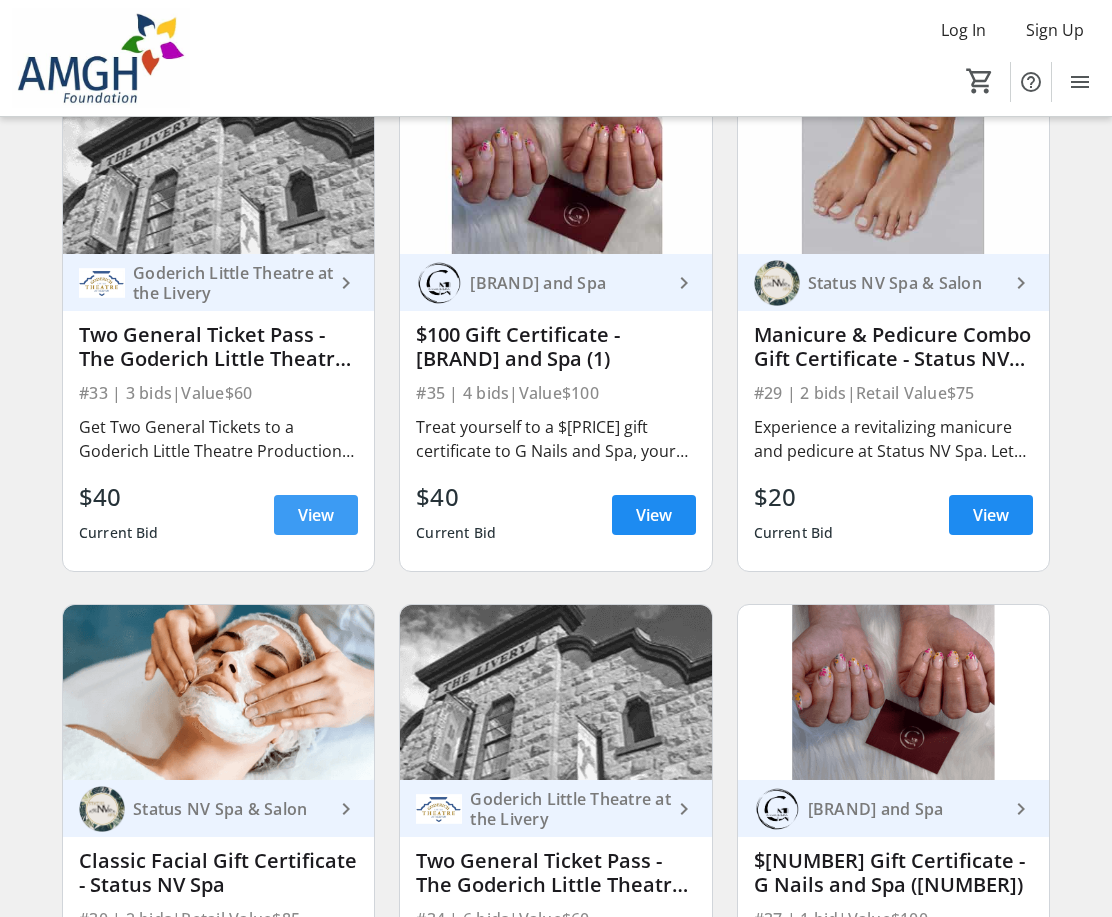 click on "View" at bounding box center [316, 515] 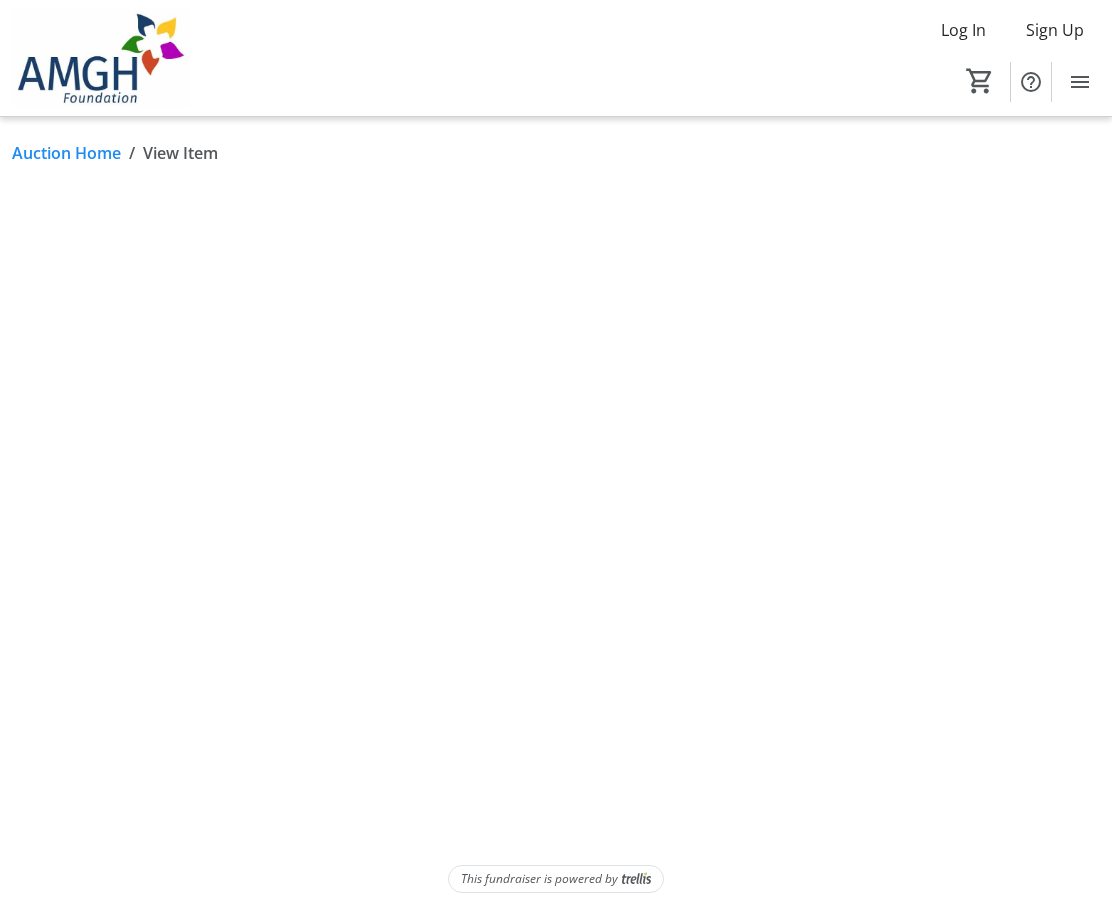 scroll, scrollTop: 0, scrollLeft: 0, axis: both 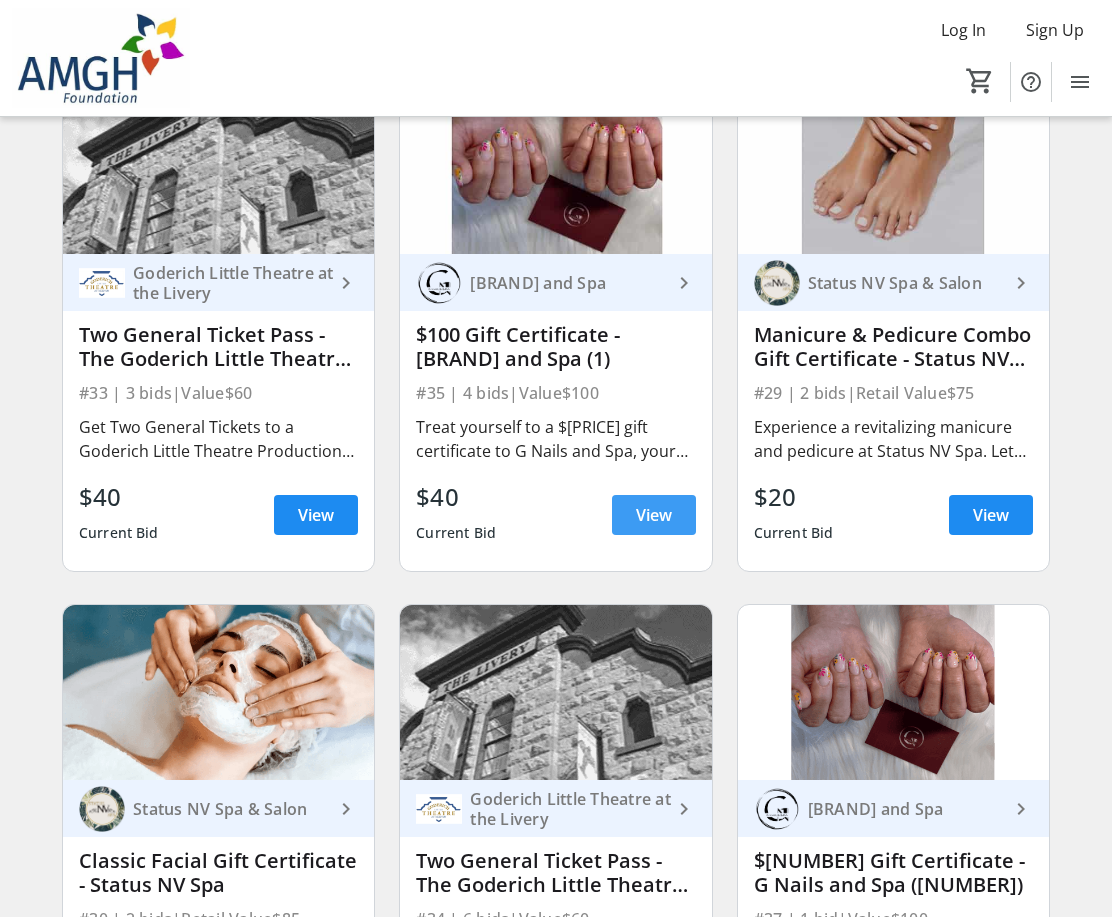 click on "View" at bounding box center (654, 515) 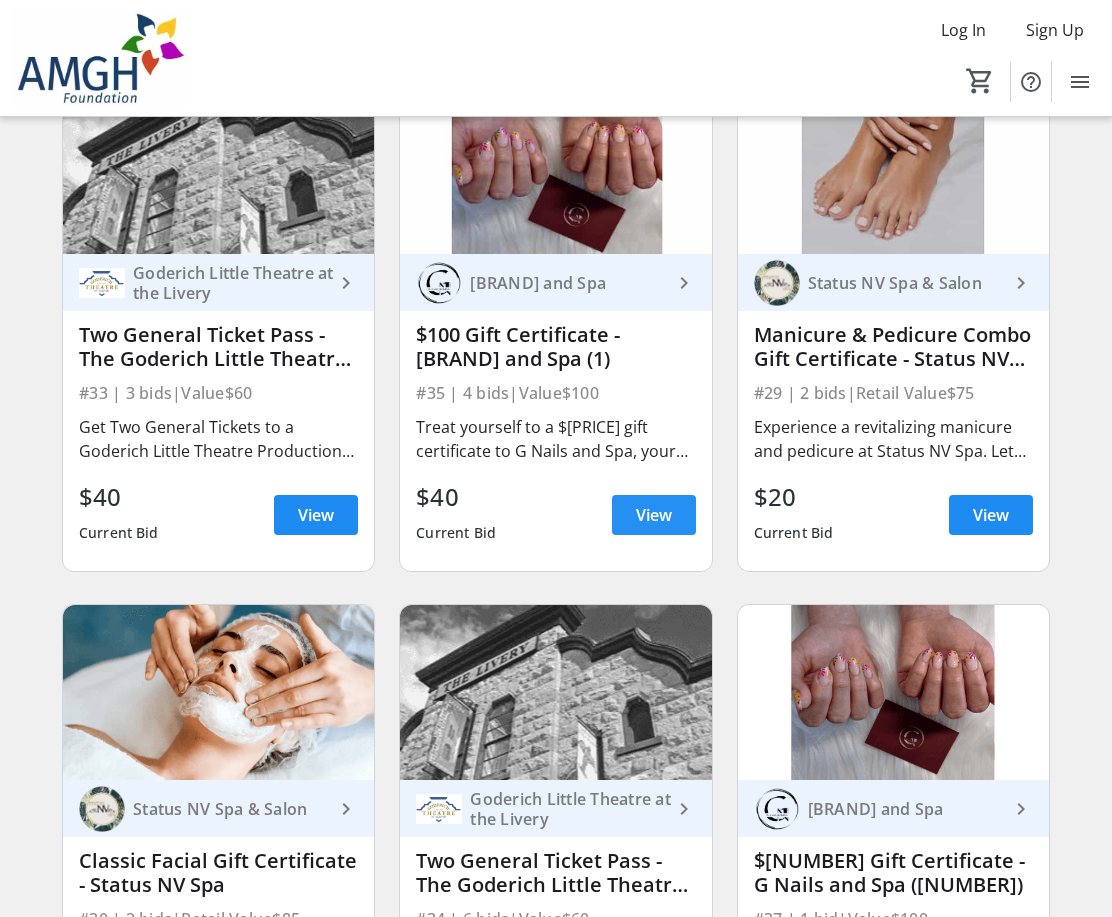 scroll, scrollTop: 0, scrollLeft: 0, axis: both 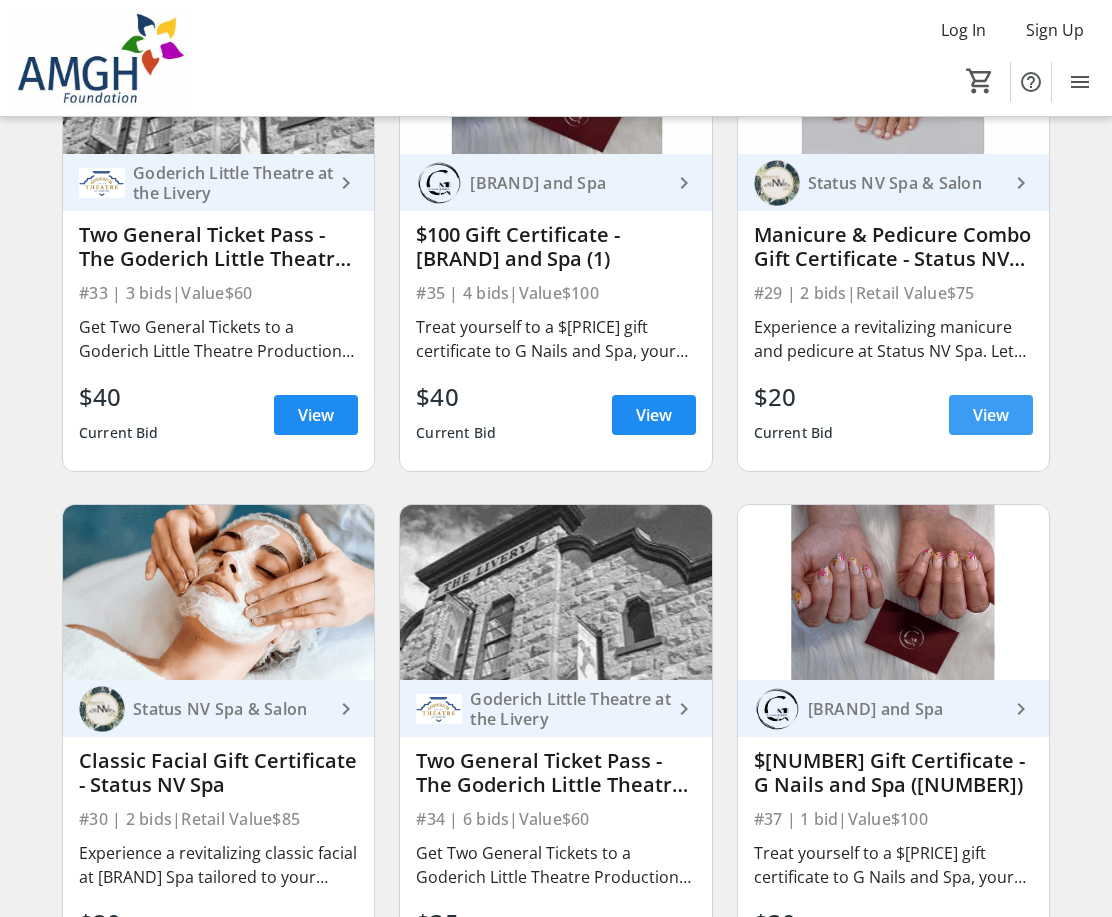 click on "View" at bounding box center [991, 415] 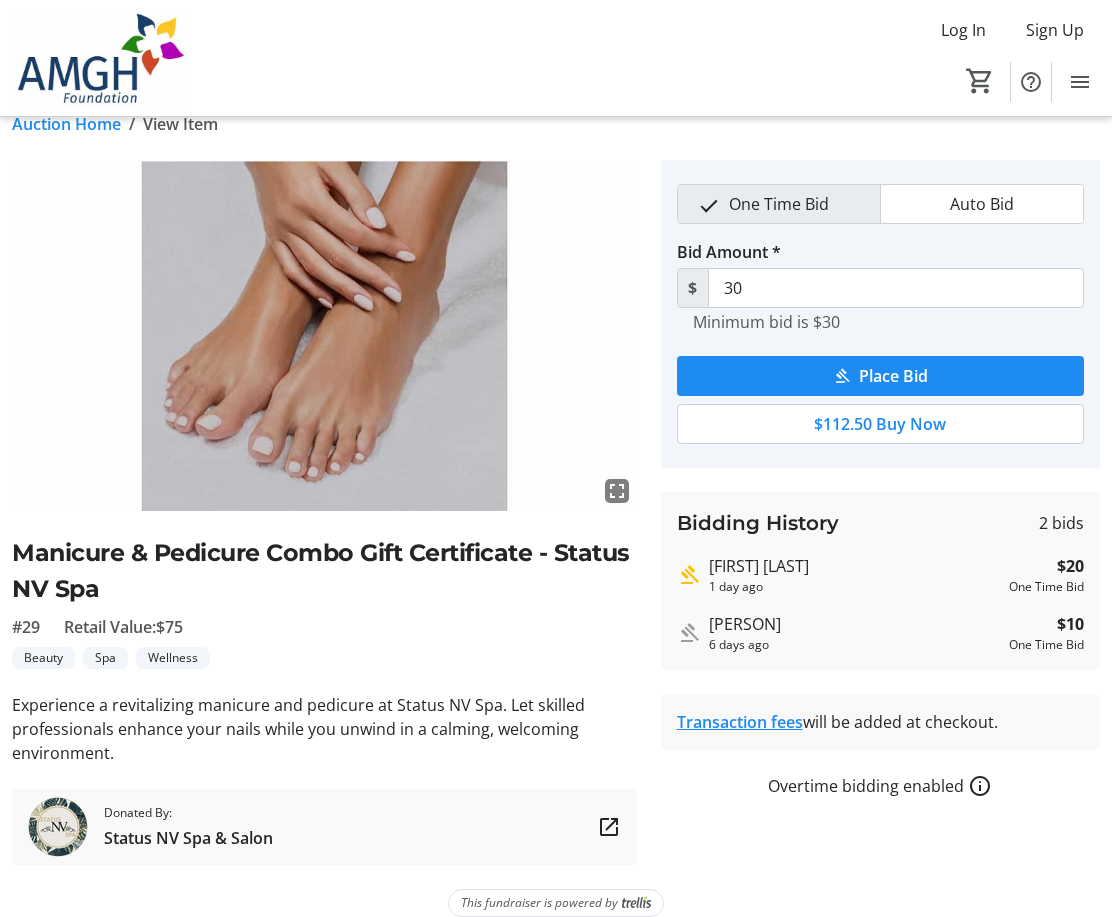scroll, scrollTop: 53, scrollLeft: 0, axis: vertical 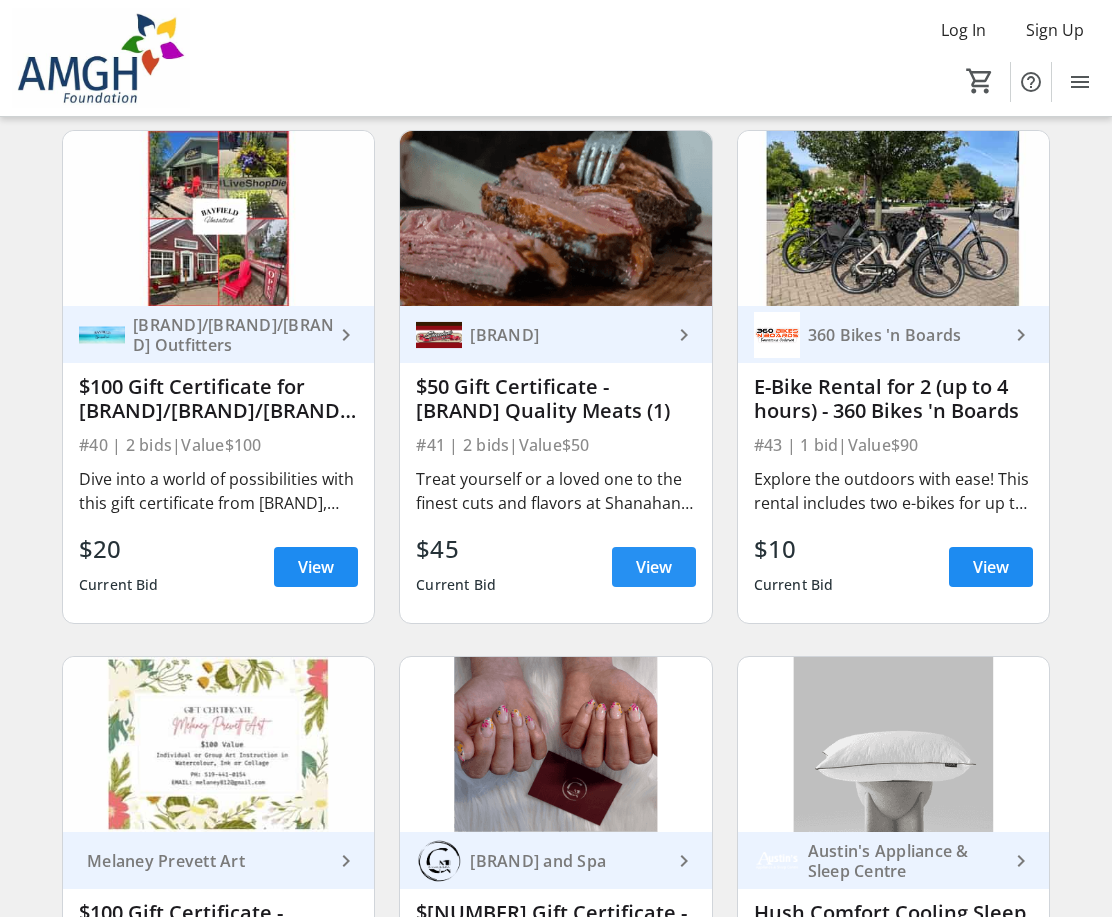 click on "View" at bounding box center [654, 567] 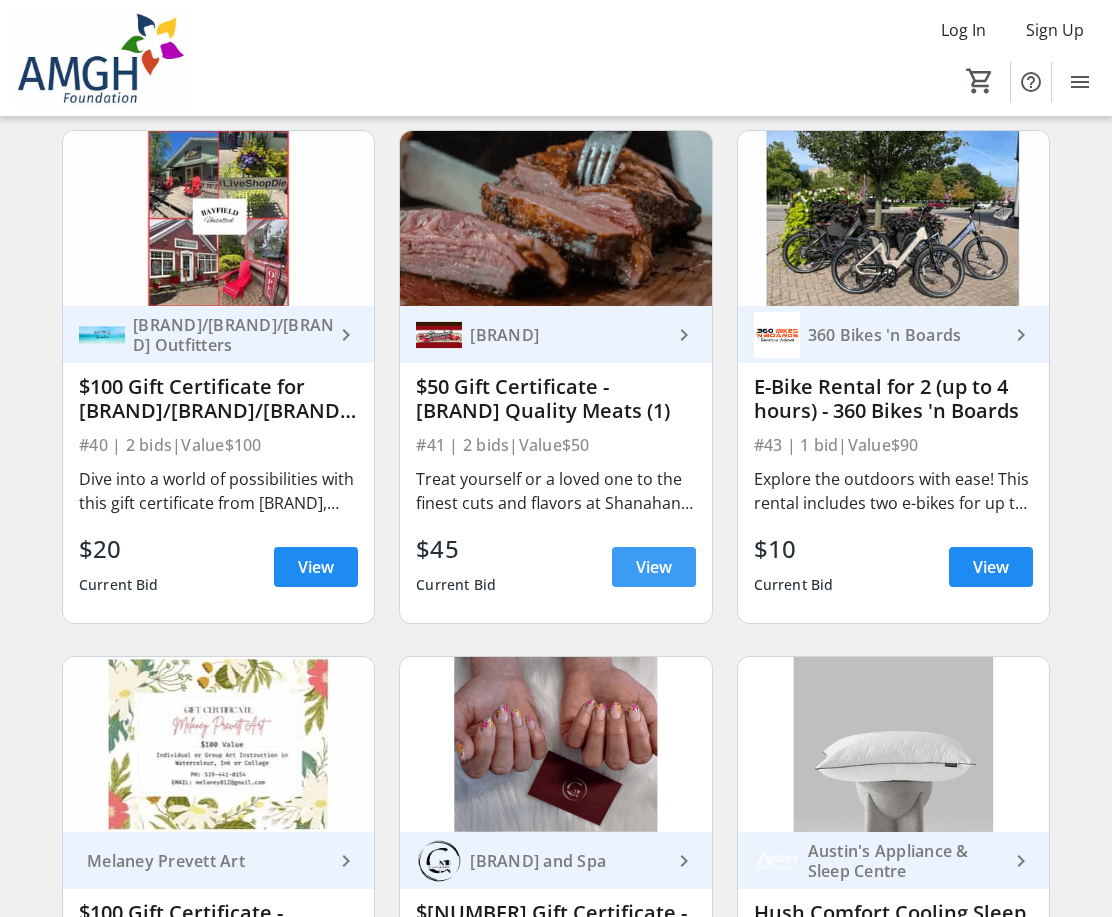 scroll, scrollTop: 0, scrollLeft: 0, axis: both 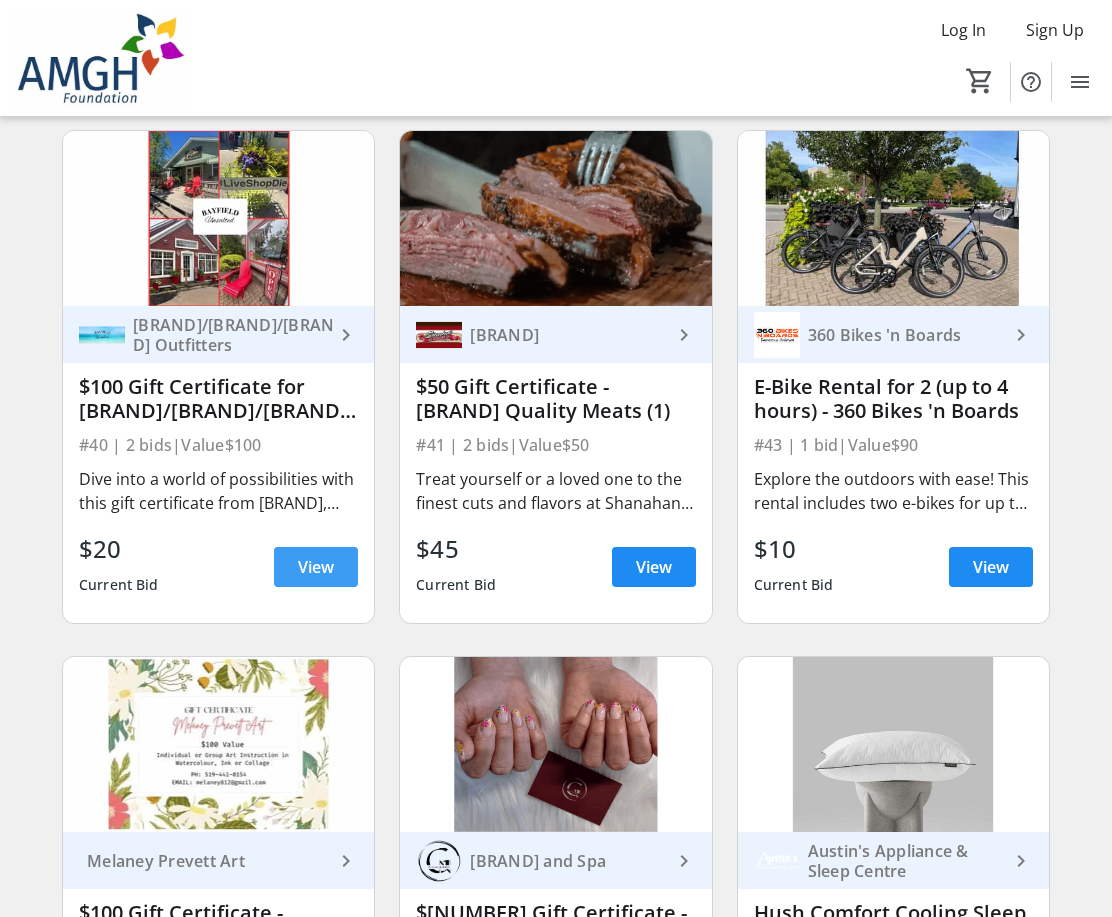 click on "View" at bounding box center [316, 567] 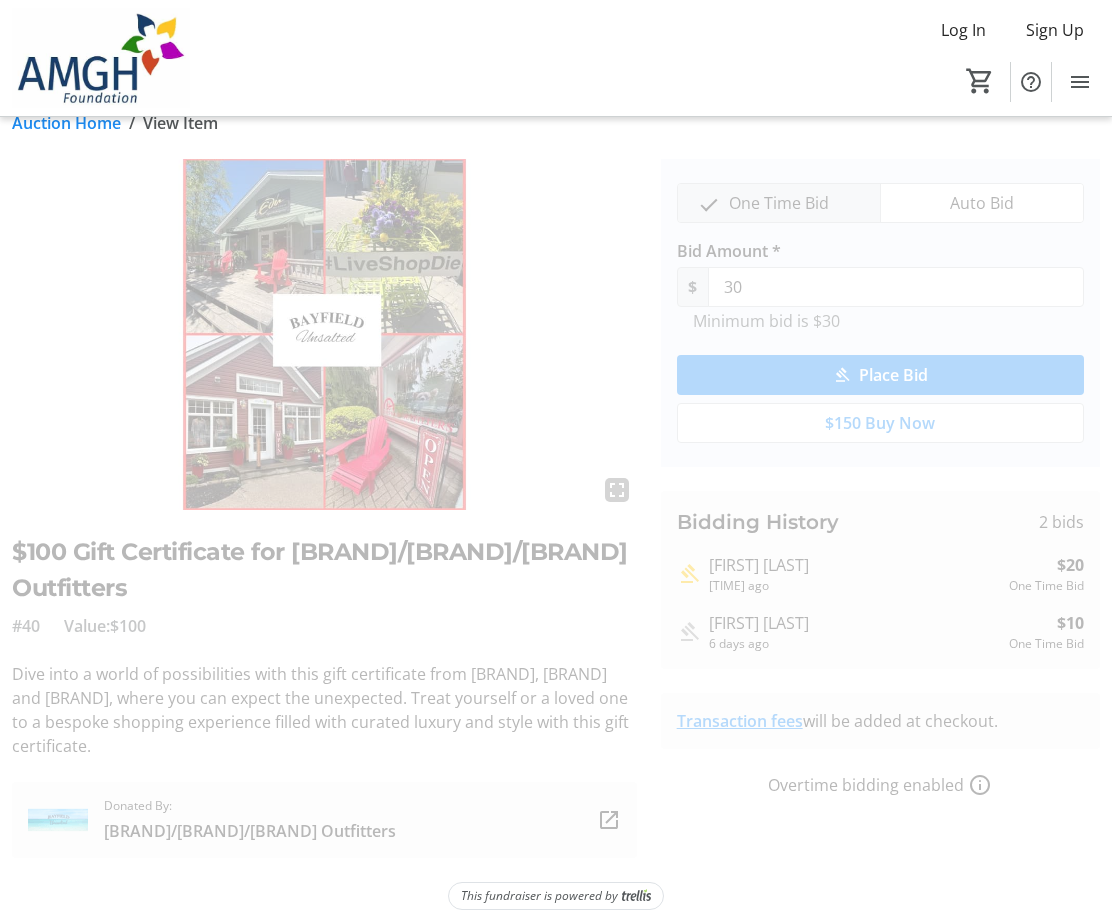 scroll, scrollTop: 47, scrollLeft: 0, axis: vertical 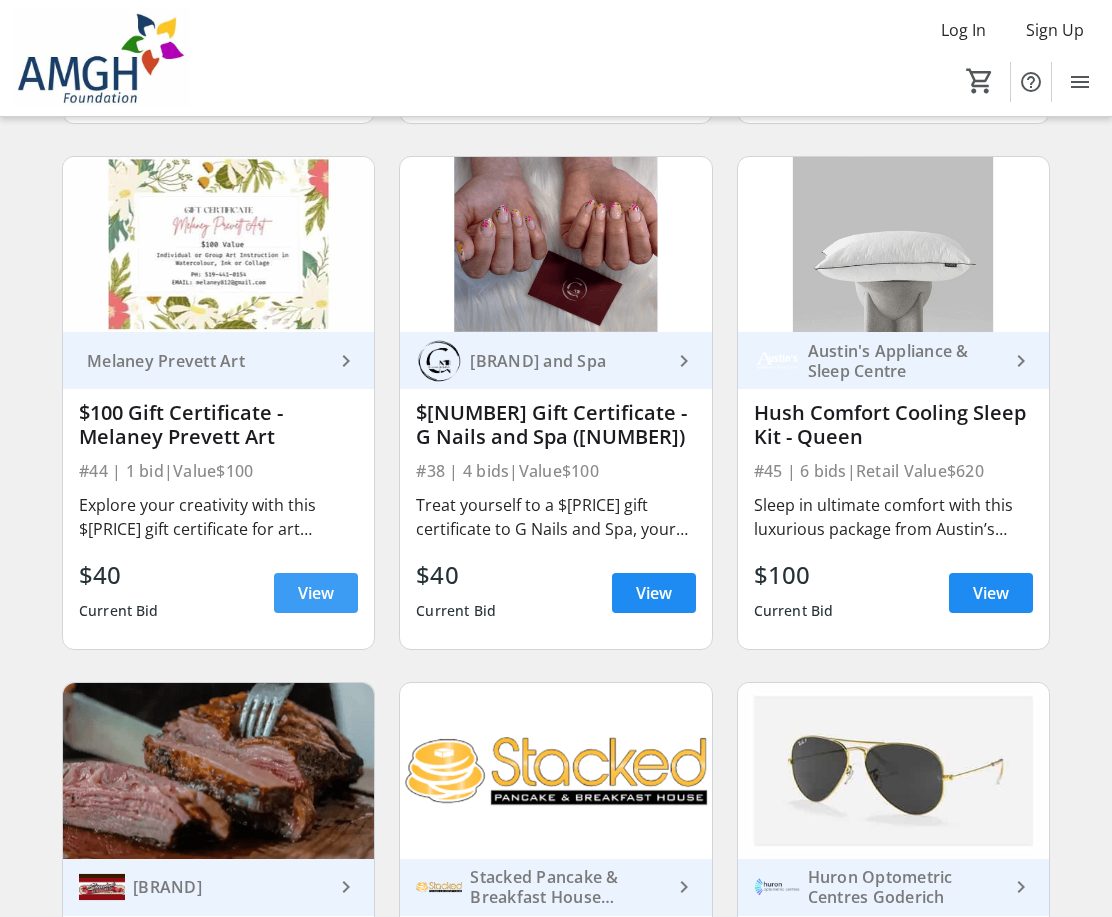 click on "View" at bounding box center (316, 593) 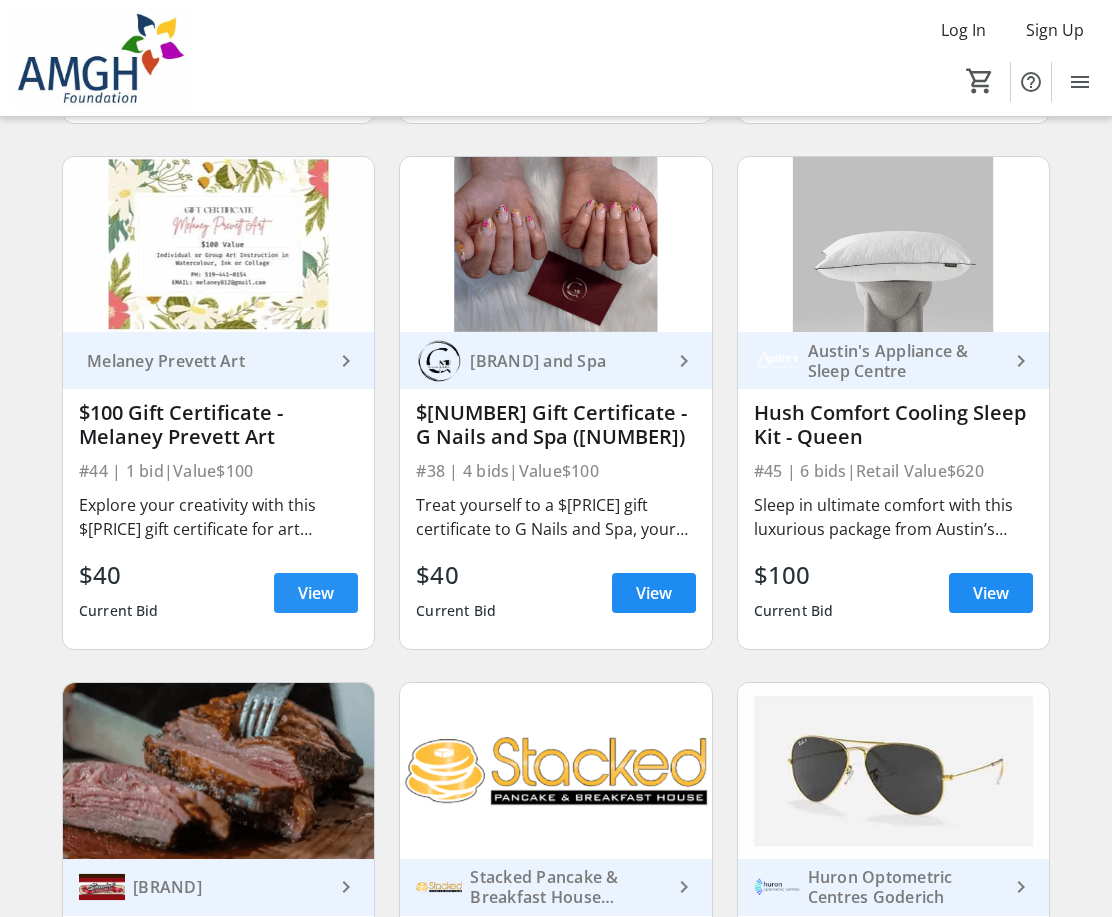 scroll, scrollTop: 0, scrollLeft: 0, axis: both 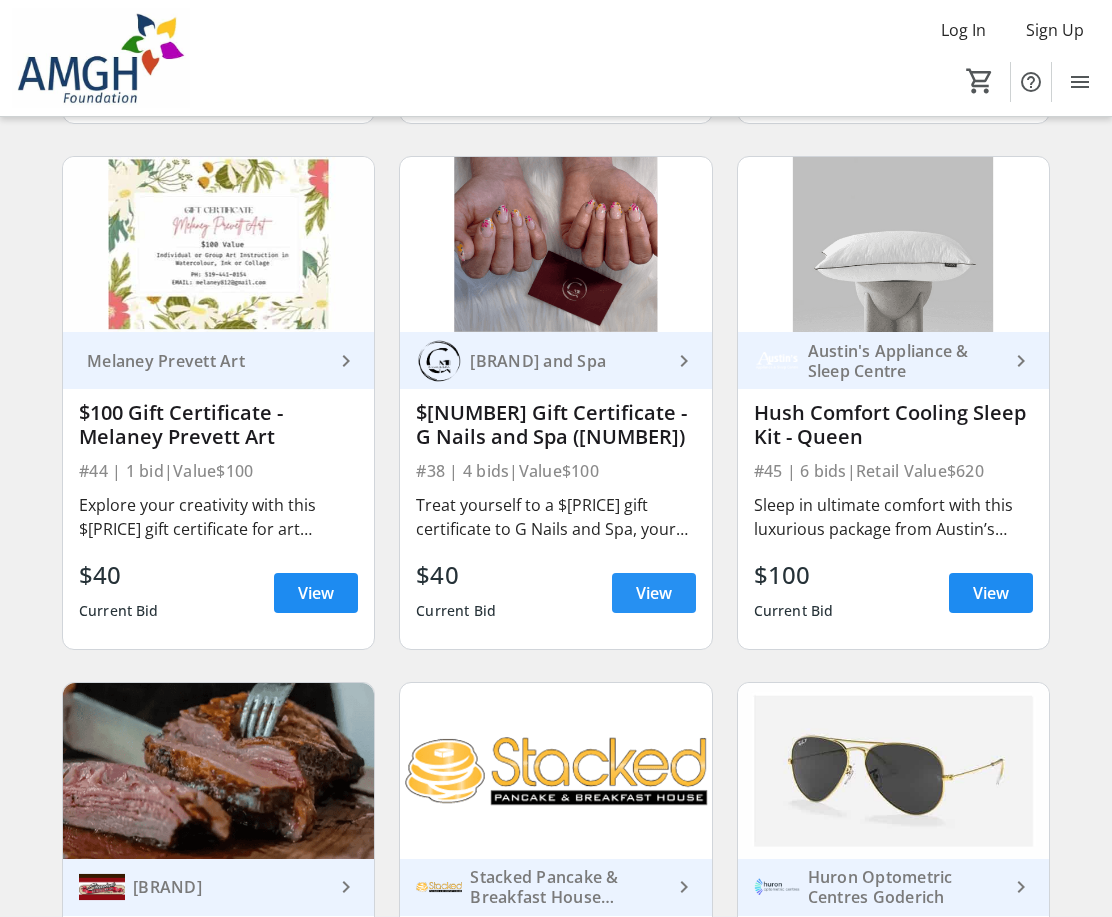 click on "View" at bounding box center [654, 593] 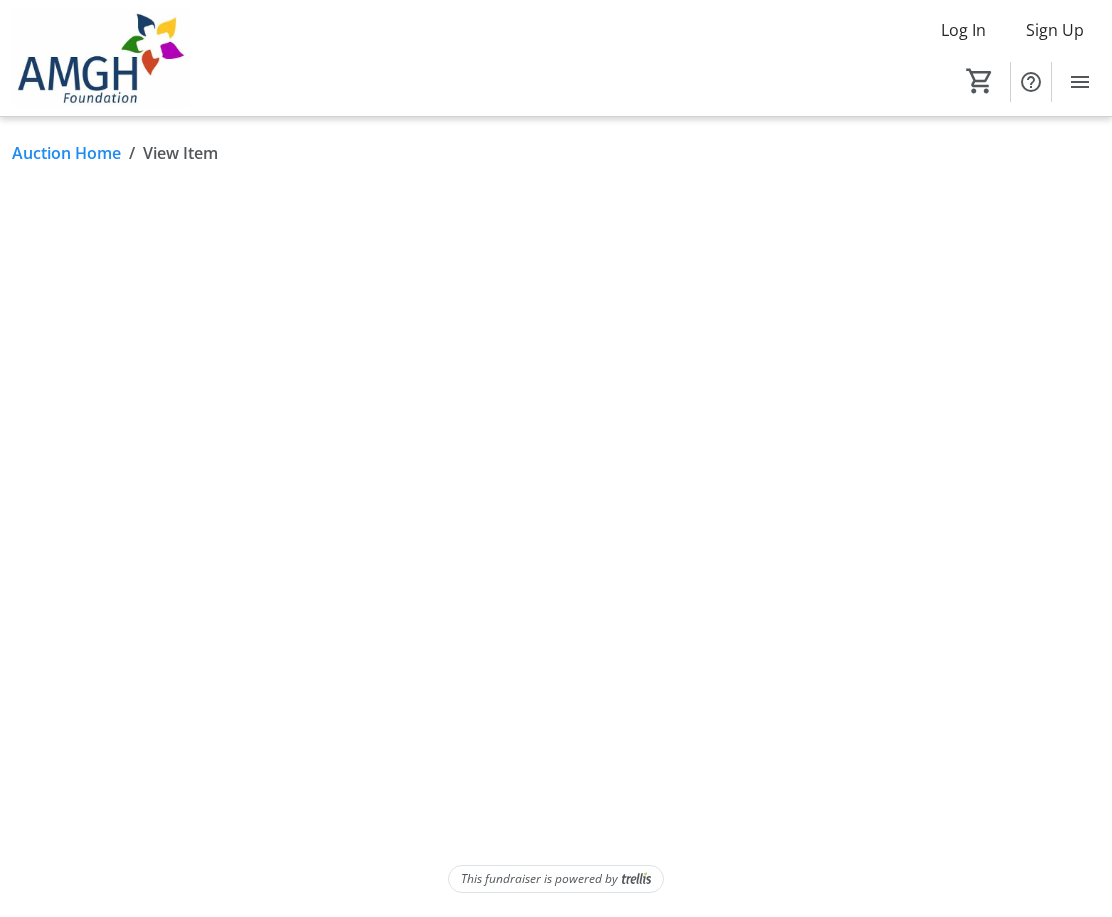 scroll, scrollTop: 0, scrollLeft: 0, axis: both 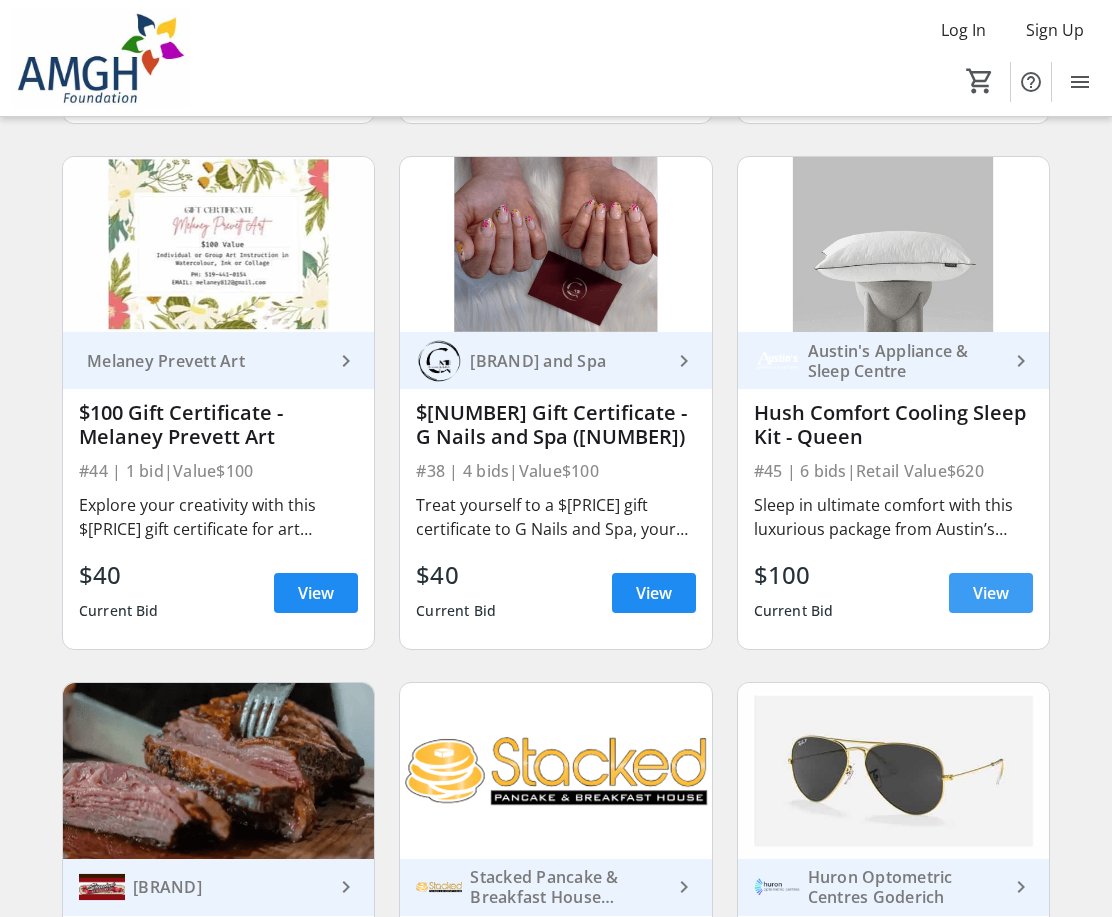 click on "View" at bounding box center [991, 593] 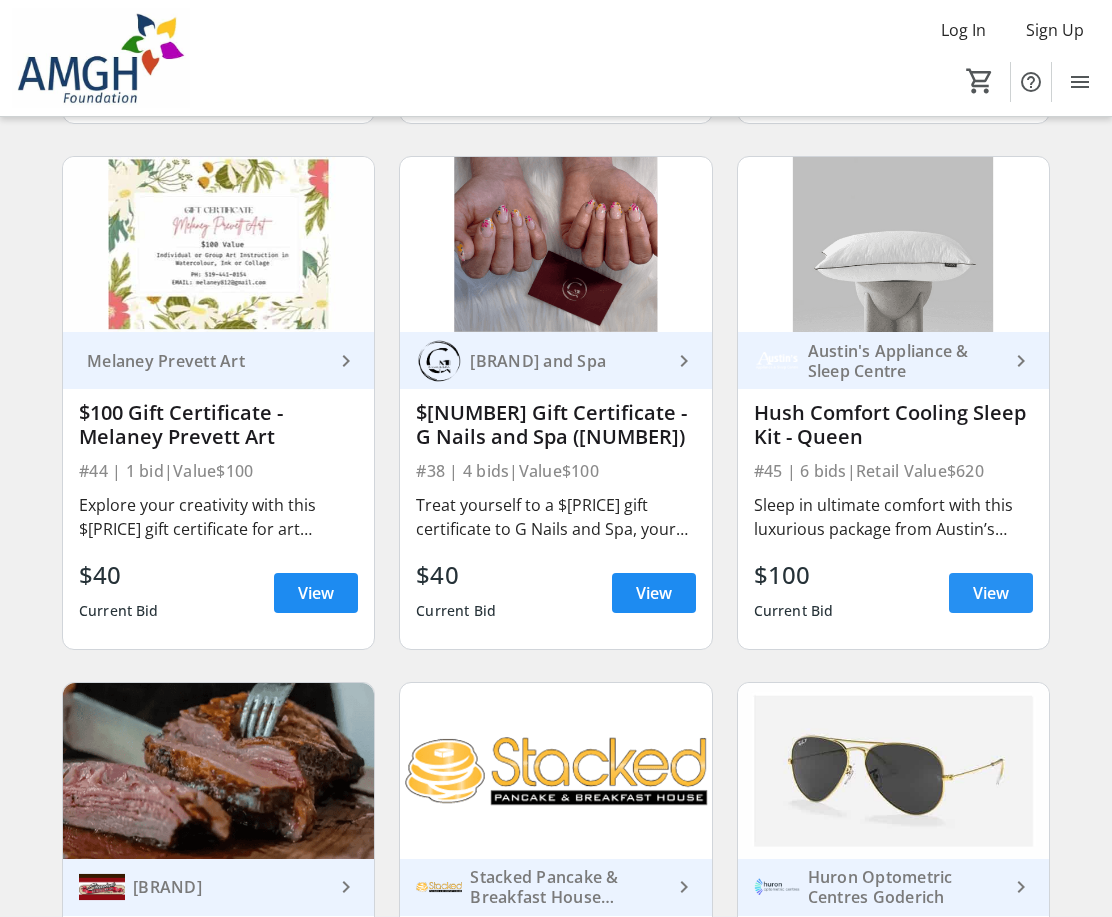 scroll, scrollTop: 0, scrollLeft: 0, axis: both 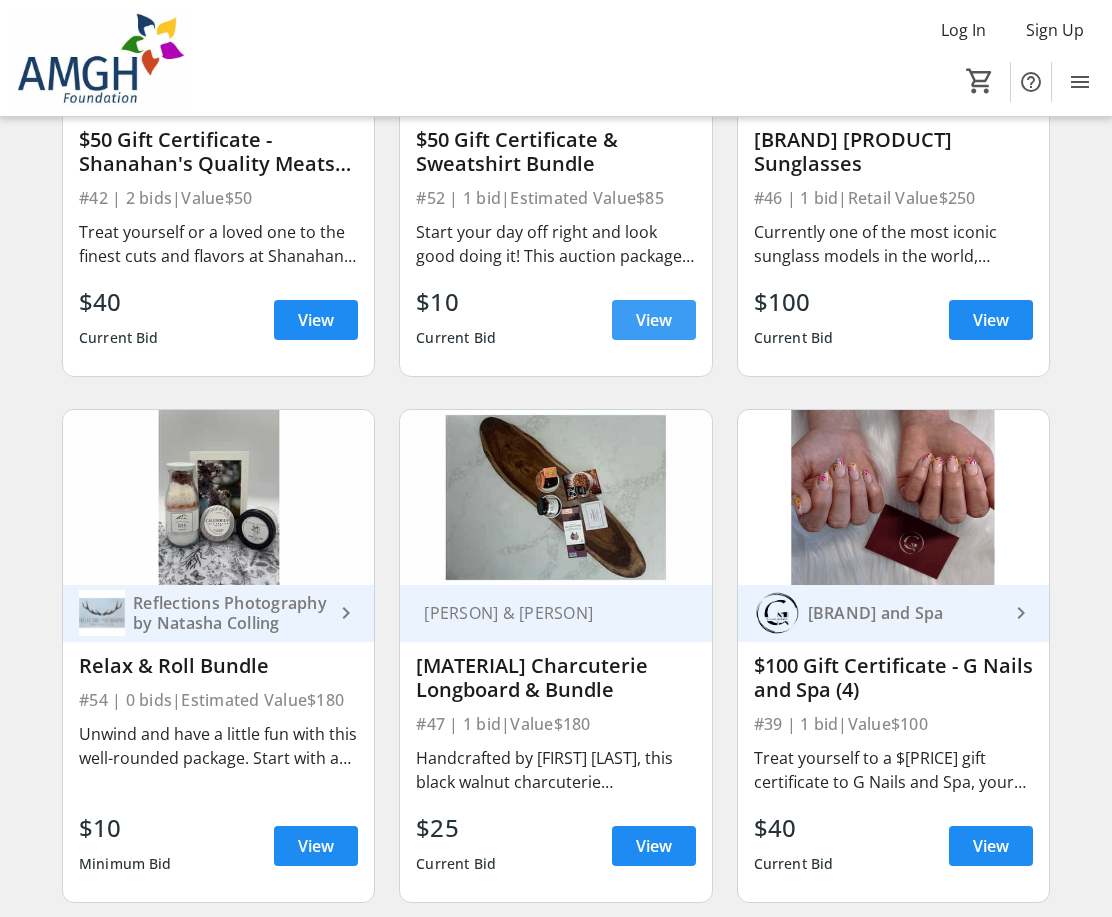 click on "View" at bounding box center [654, 320] 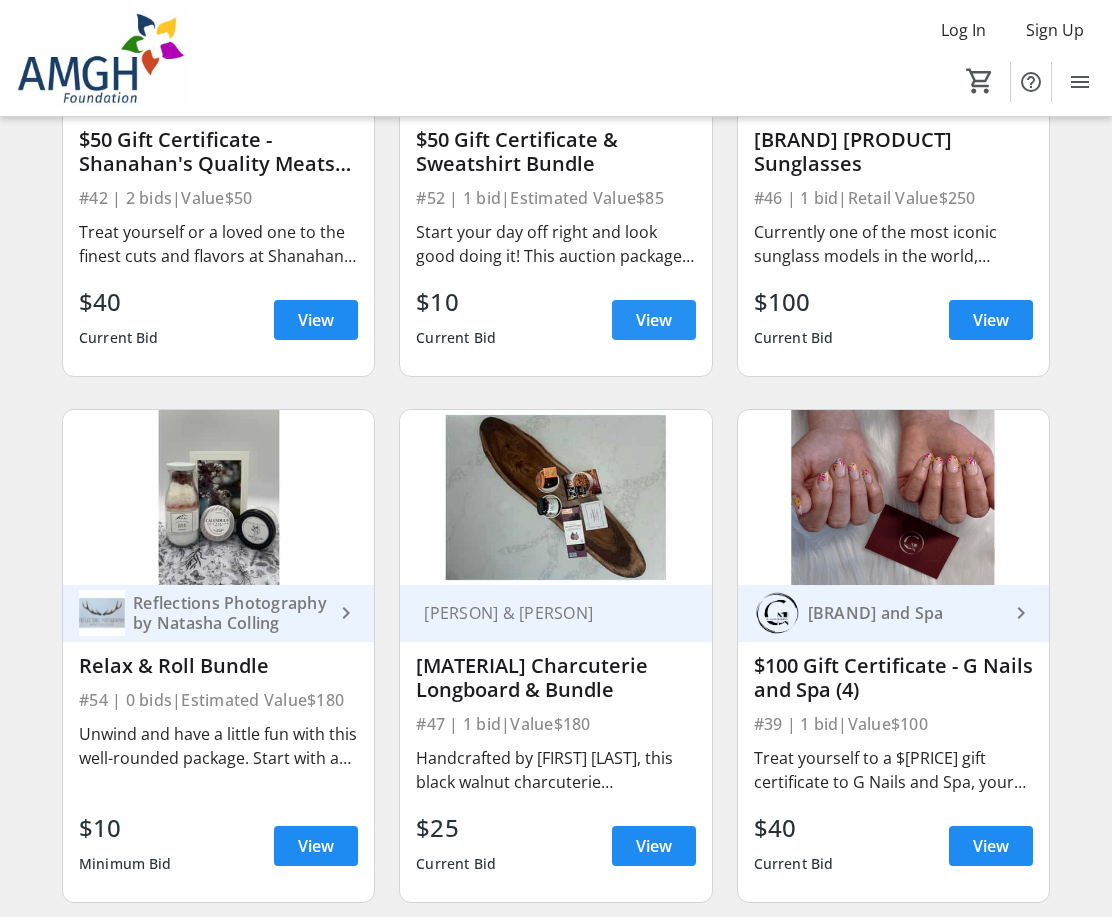 scroll, scrollTop: 0, scrollLeft: 0, axis: both 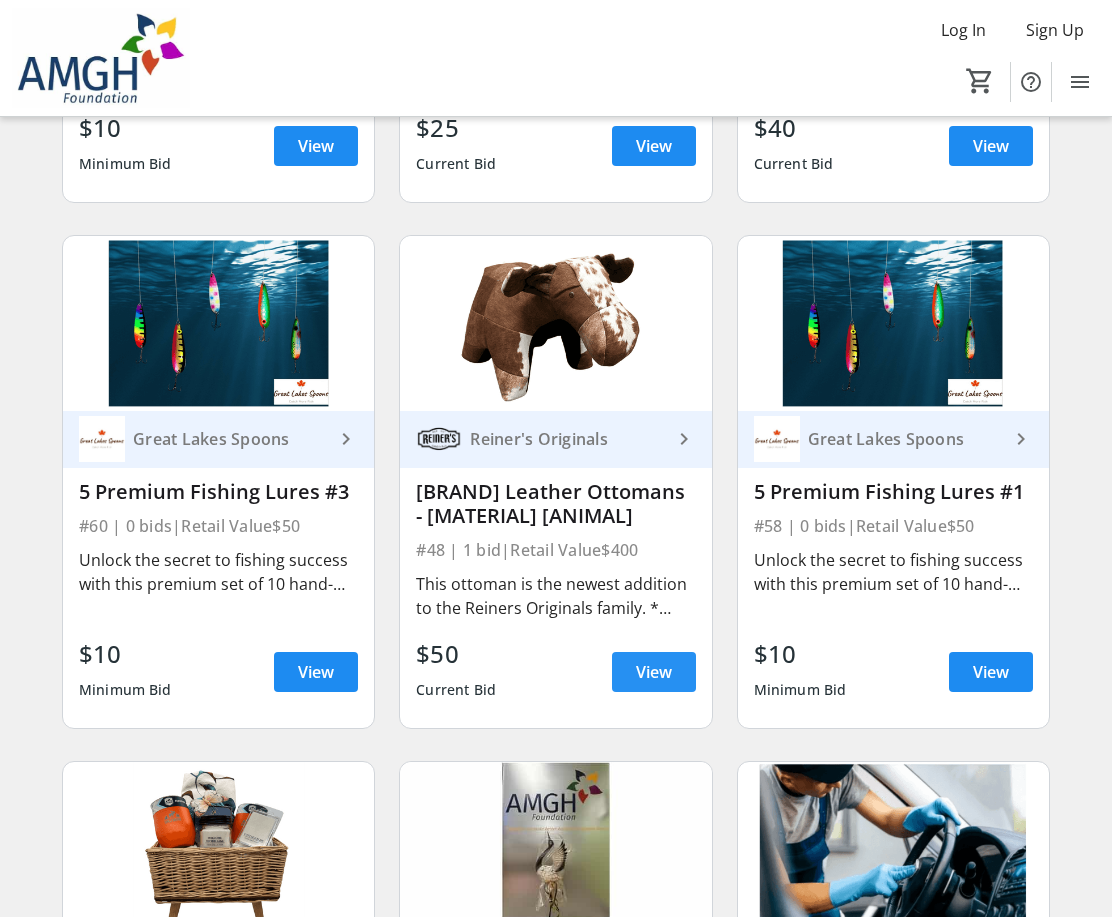click on "View" at bounding box center [654, 672] 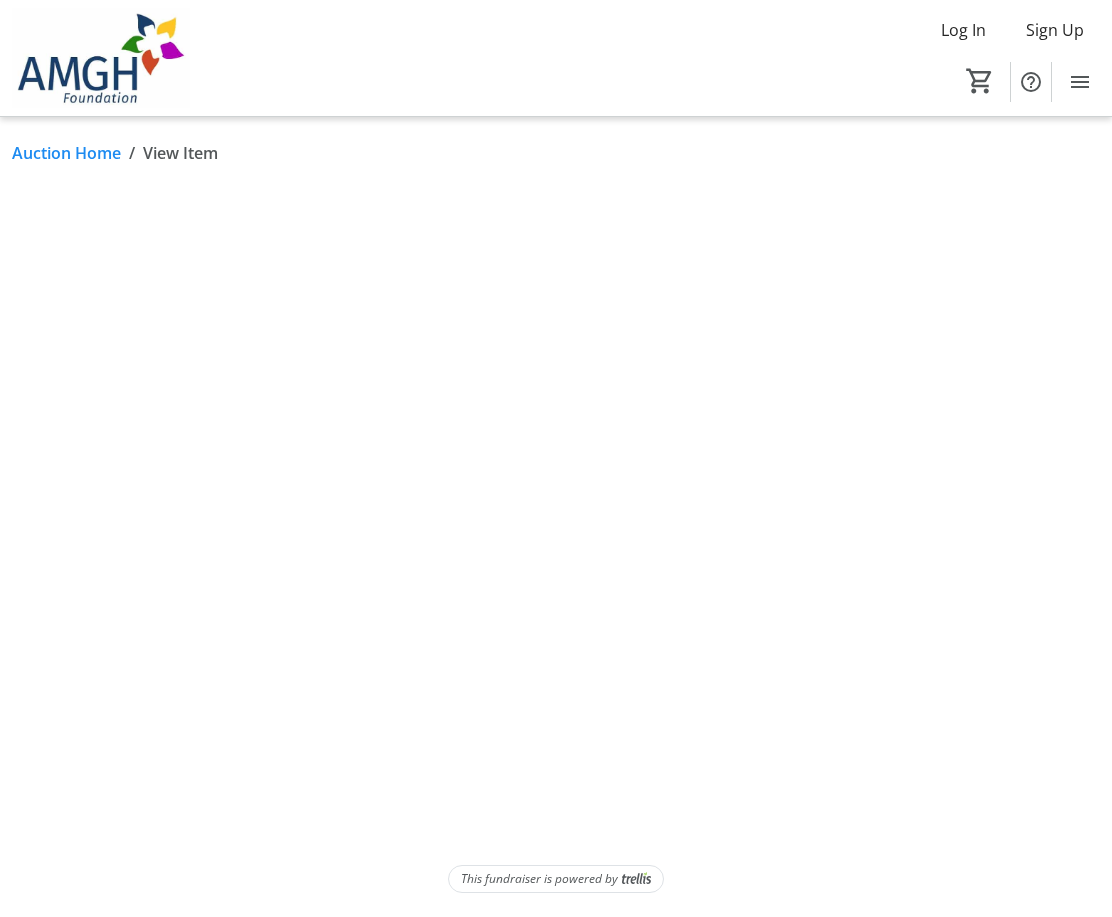 scroll, scrollTop: 0, scrollLeft: 0, axis: both 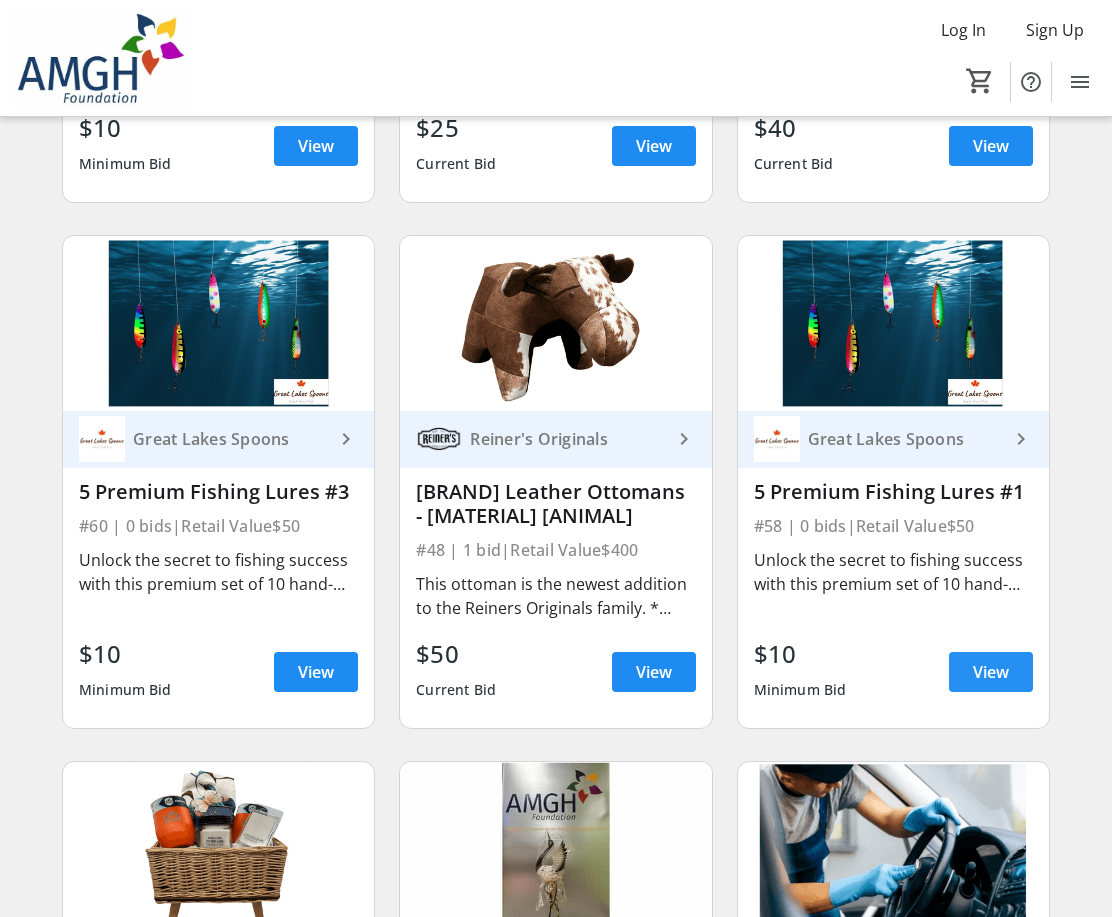 click on "View" at bounding box center (991, 672) 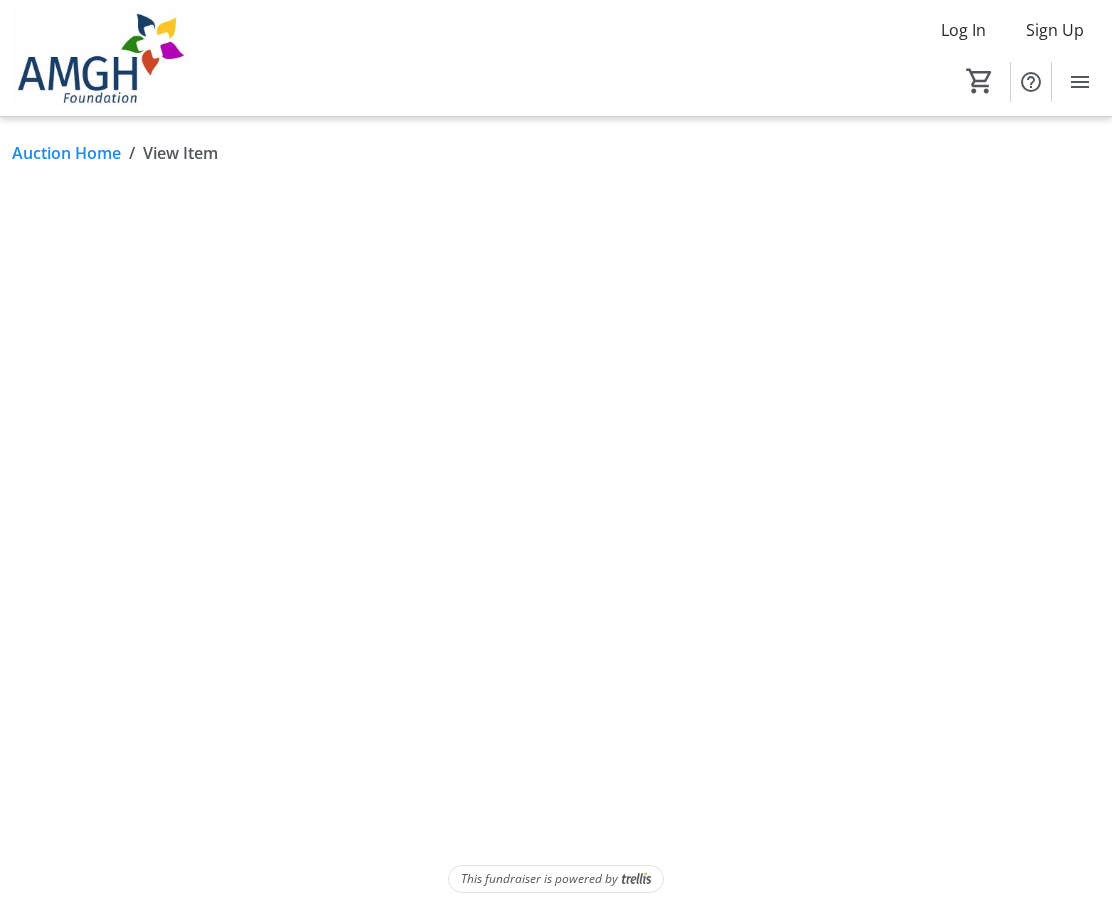 scroll, scrollTop: 0, scrollLeft: 0, axis: both 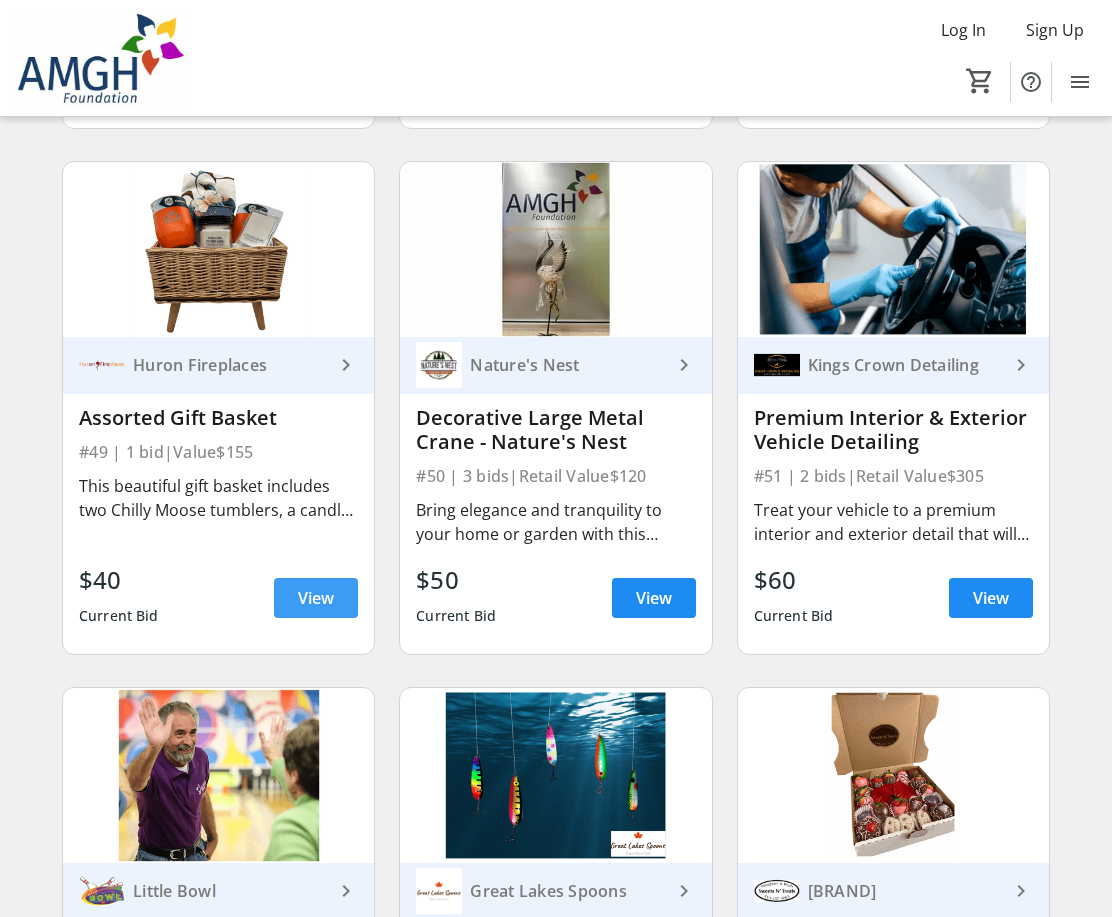 click on "View" at bounding box center (316, 598) 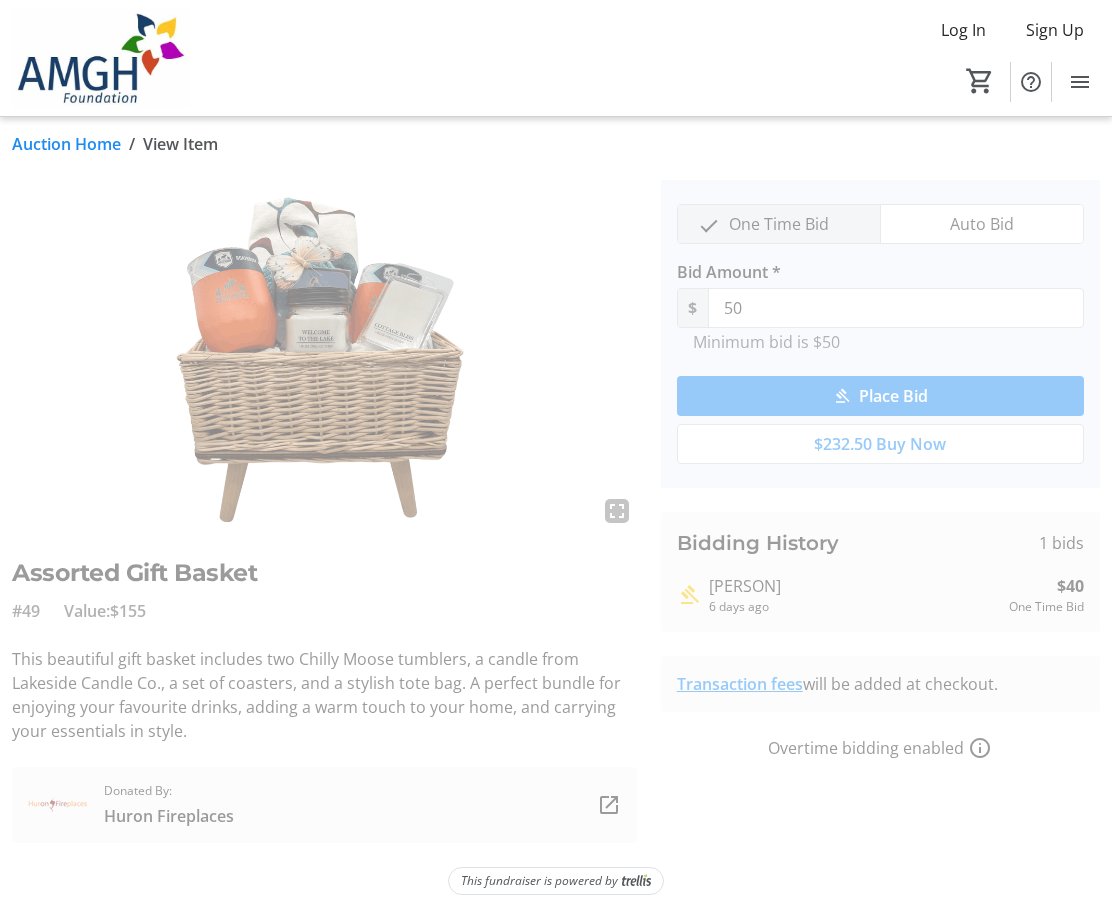 scroll, scrollTop: 11, scrollLeft: 0, axis: vertical 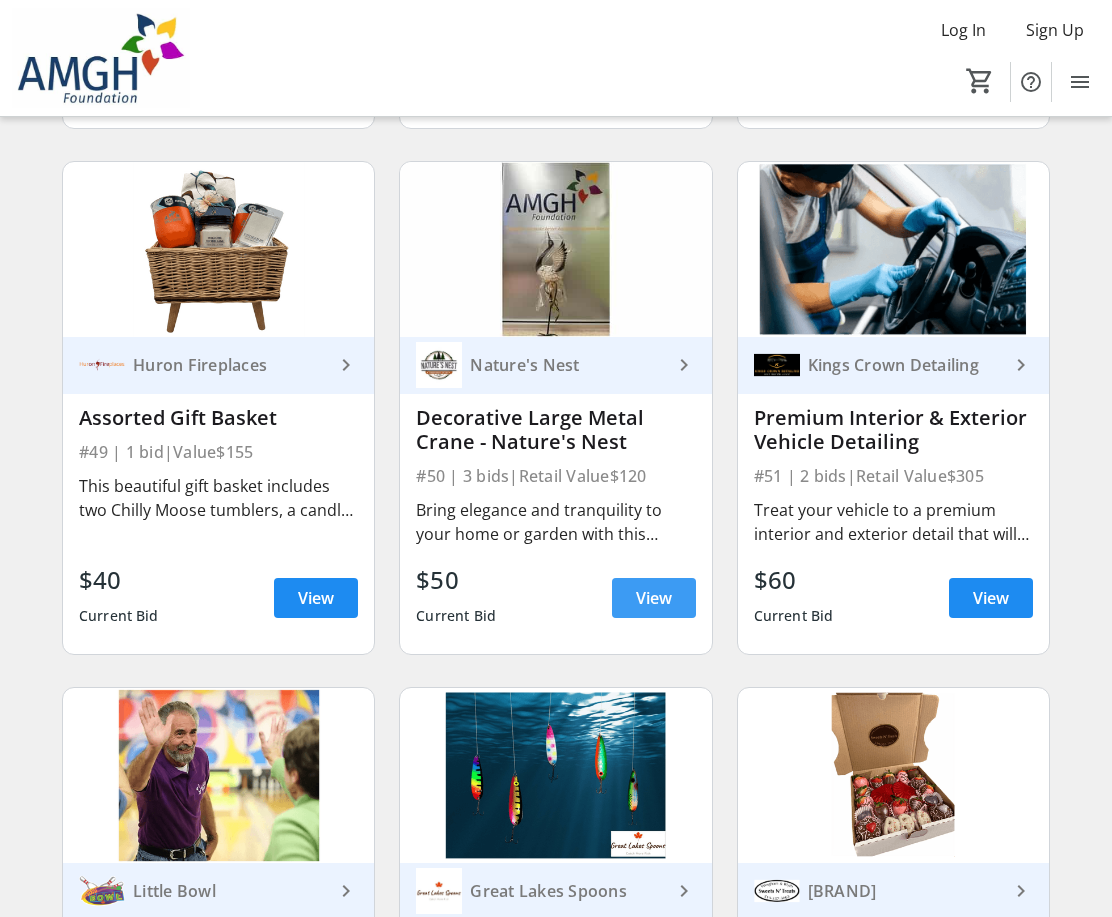 click on "View" at bounding box center (654, 598) 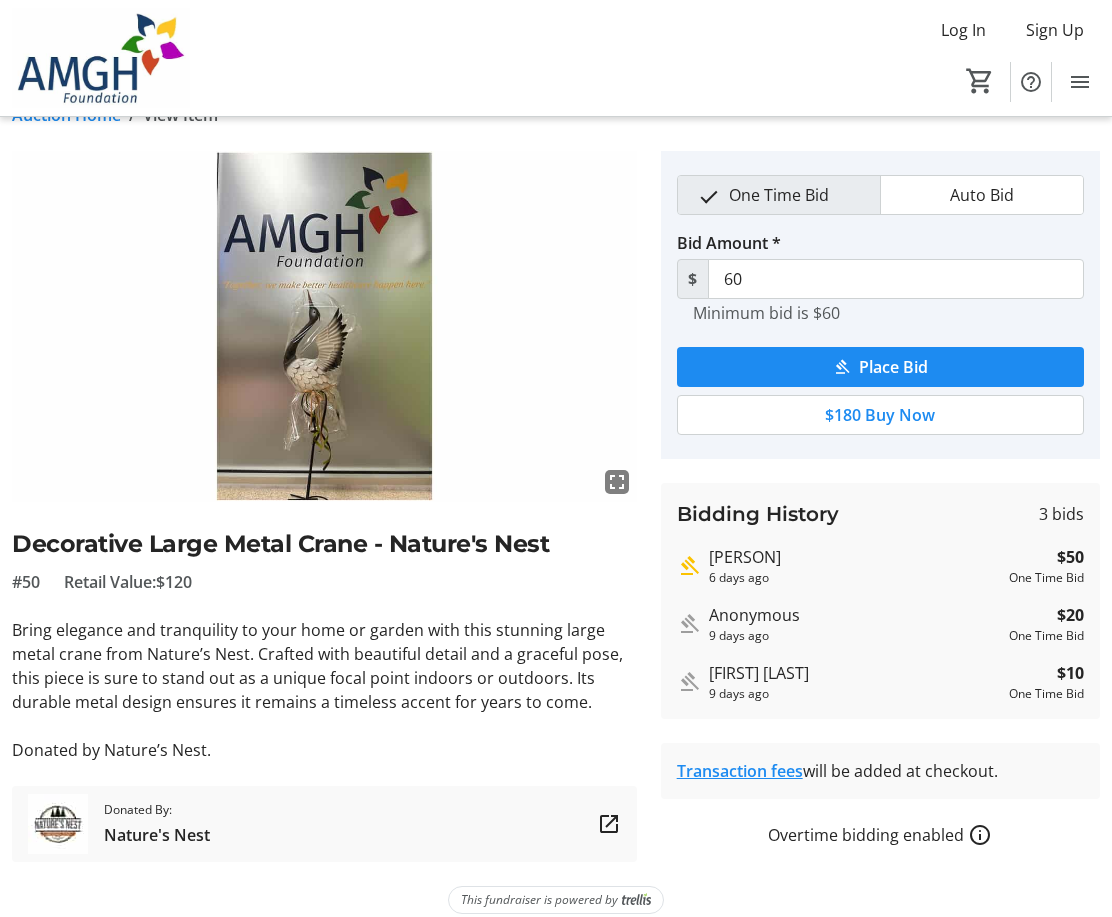 scroll, scrollTop: 59, scrollLeft: 0, axis: vertical 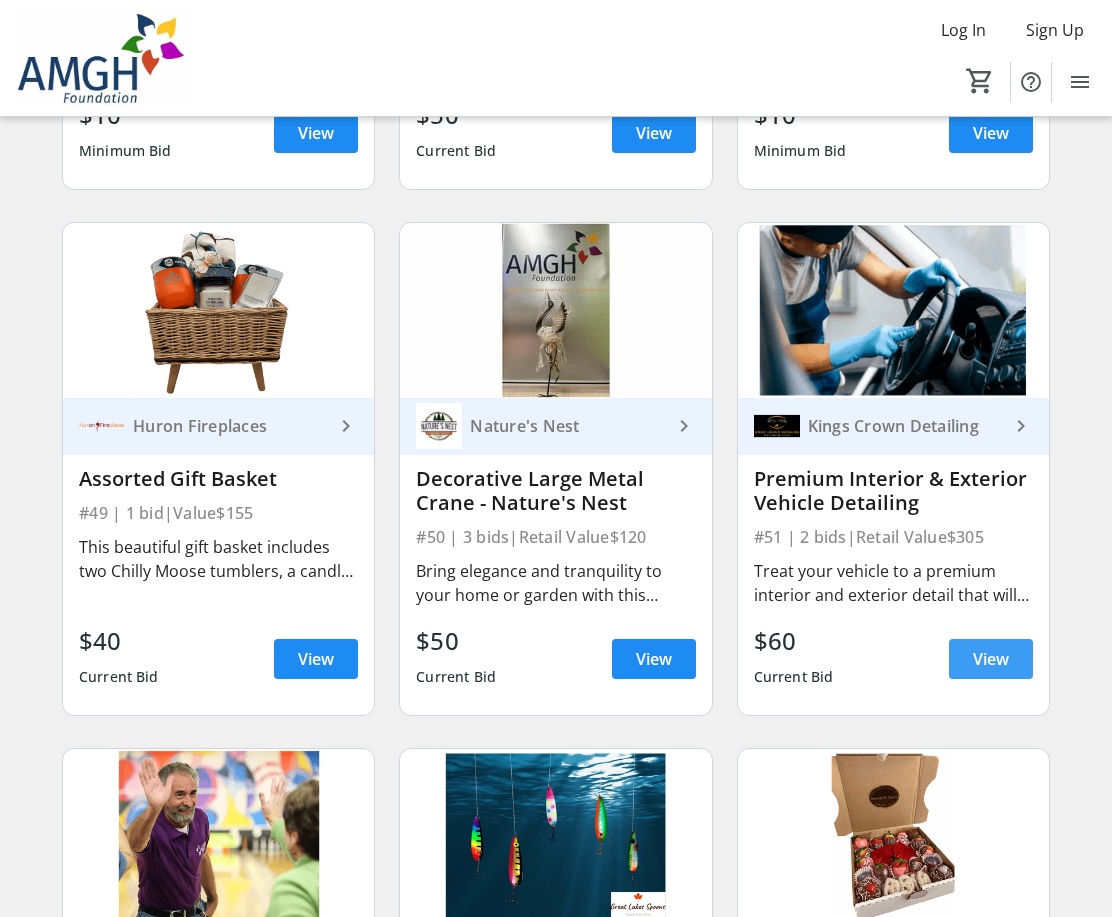 click on "View" at bounding box center (991, 659) 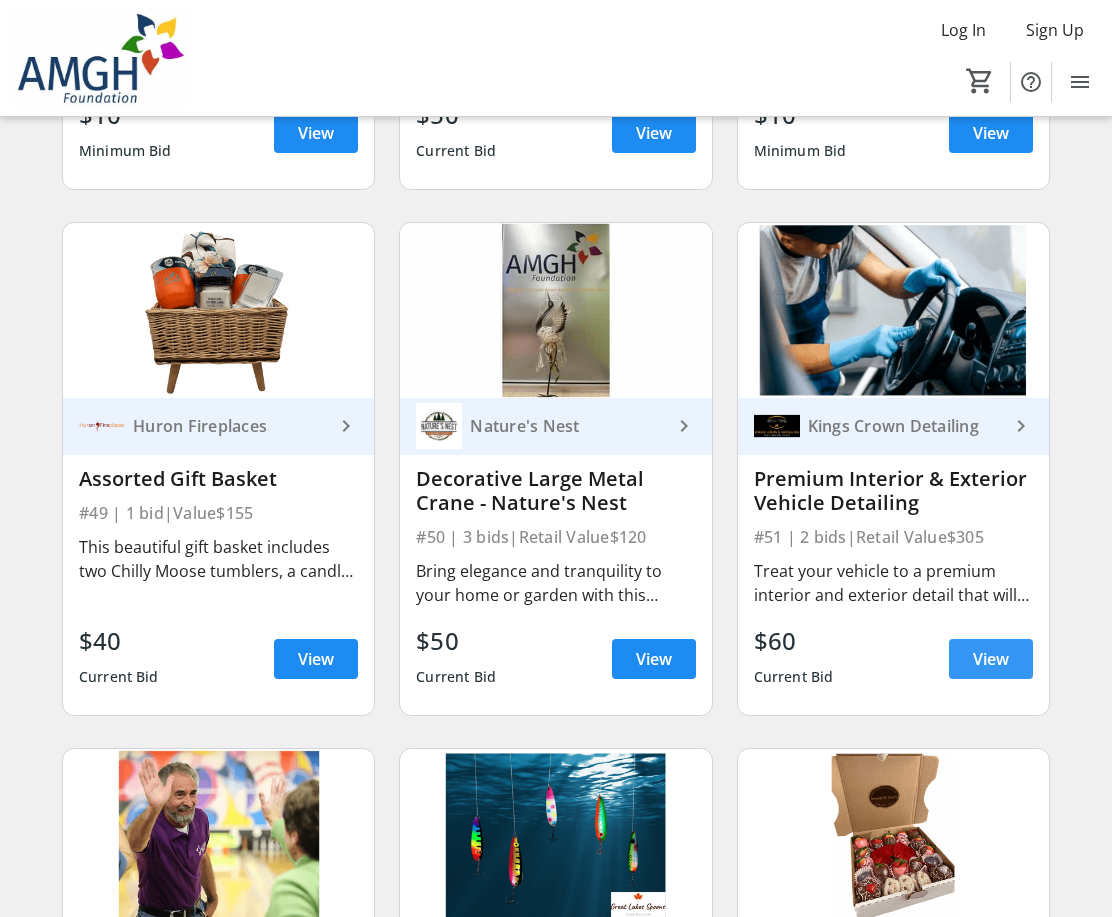 scroll, scrollTop: 0, scrollLeft: 0, axis: both 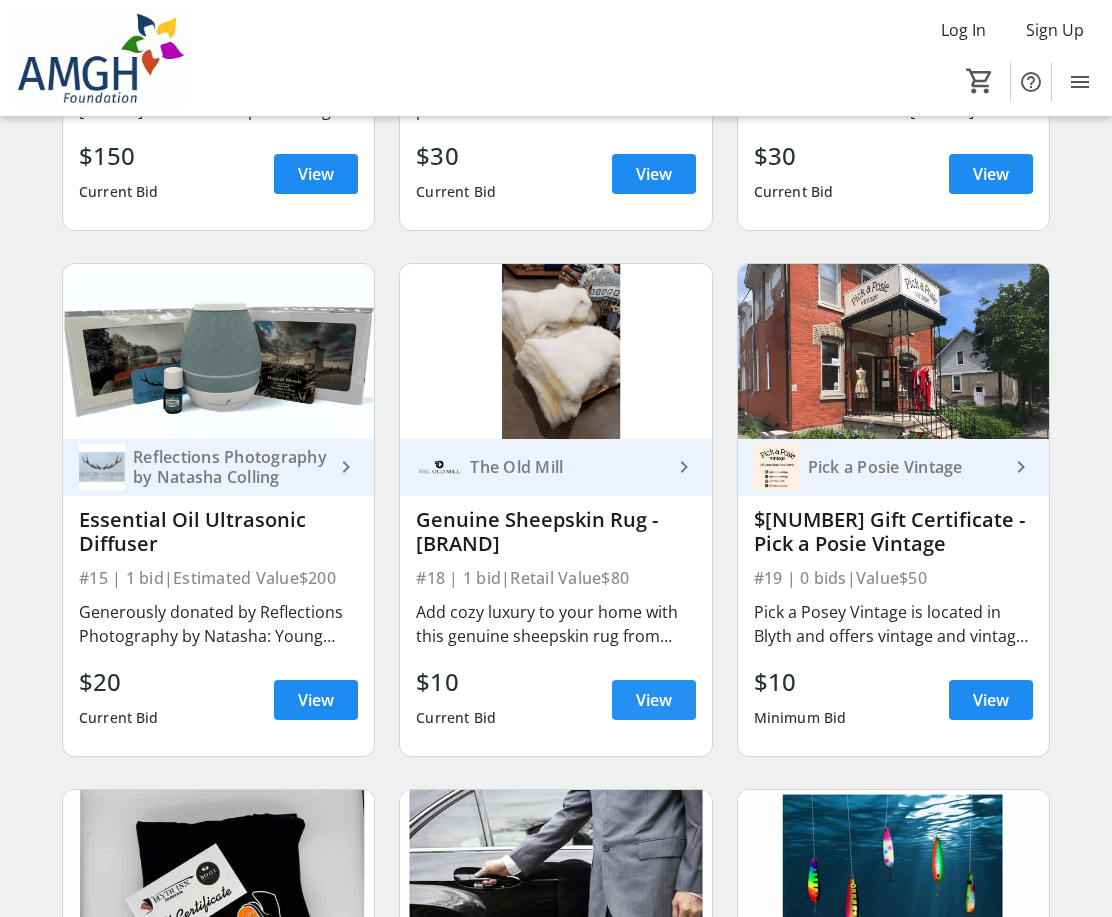 click on "View" at bounding box center (654, 700) 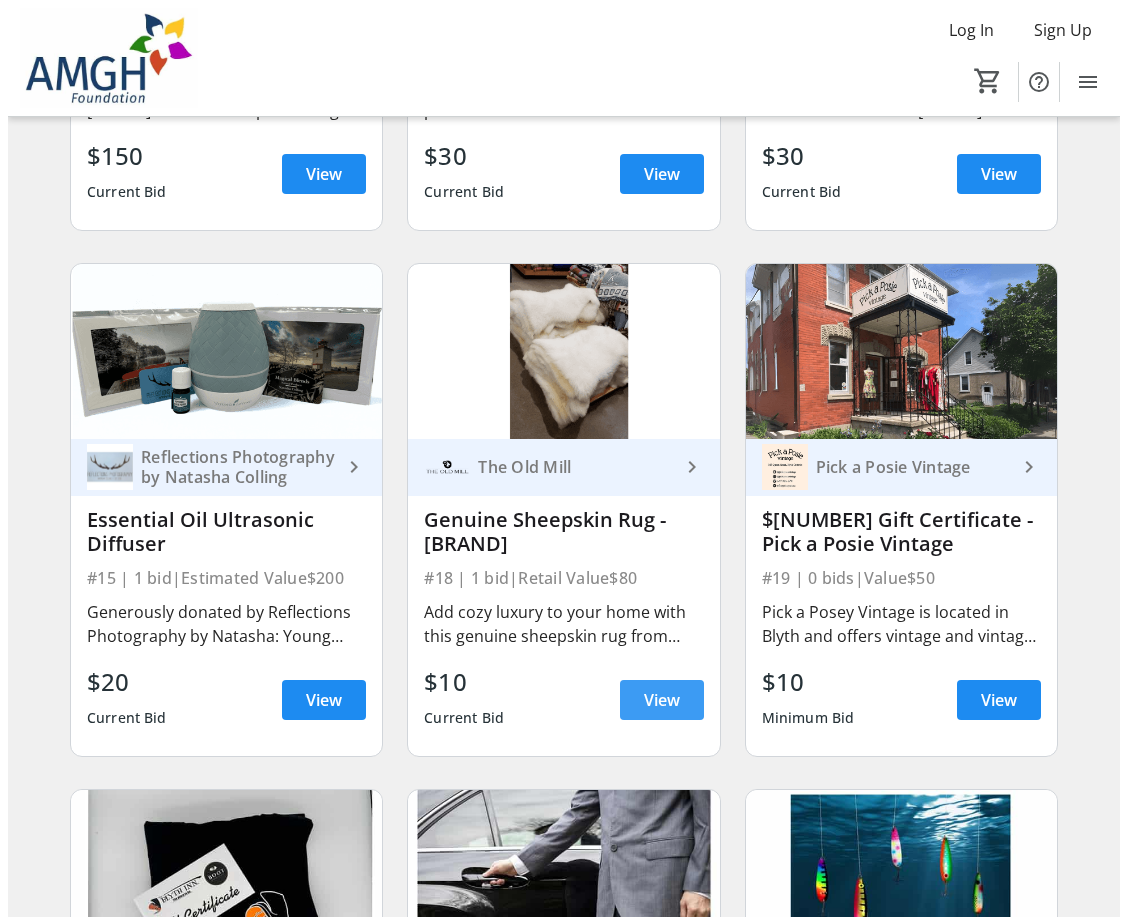 scroll, scrollTop: 0, scrollLeft: 0, axis: both 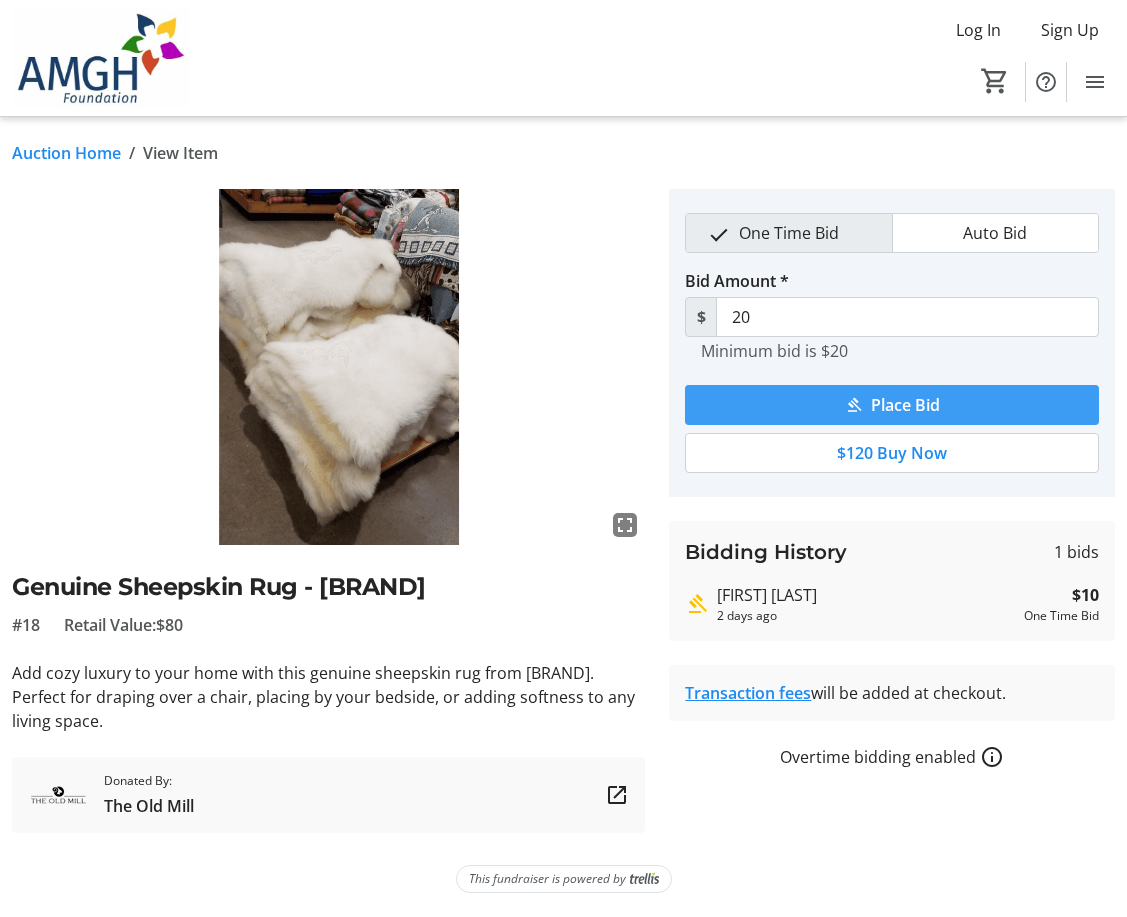 click on "Place Bid" 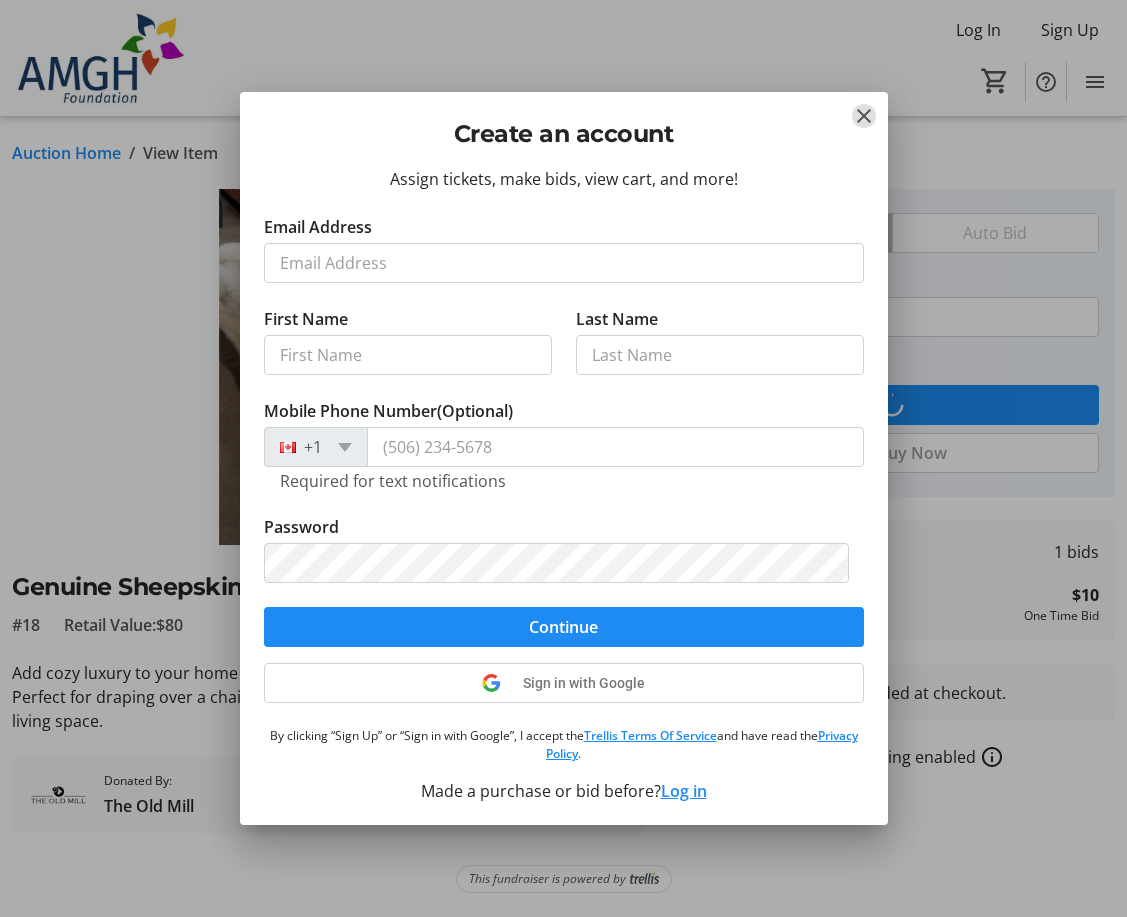 scroll, scrollTop: 2, scrollLeft: 0, axis: vertical 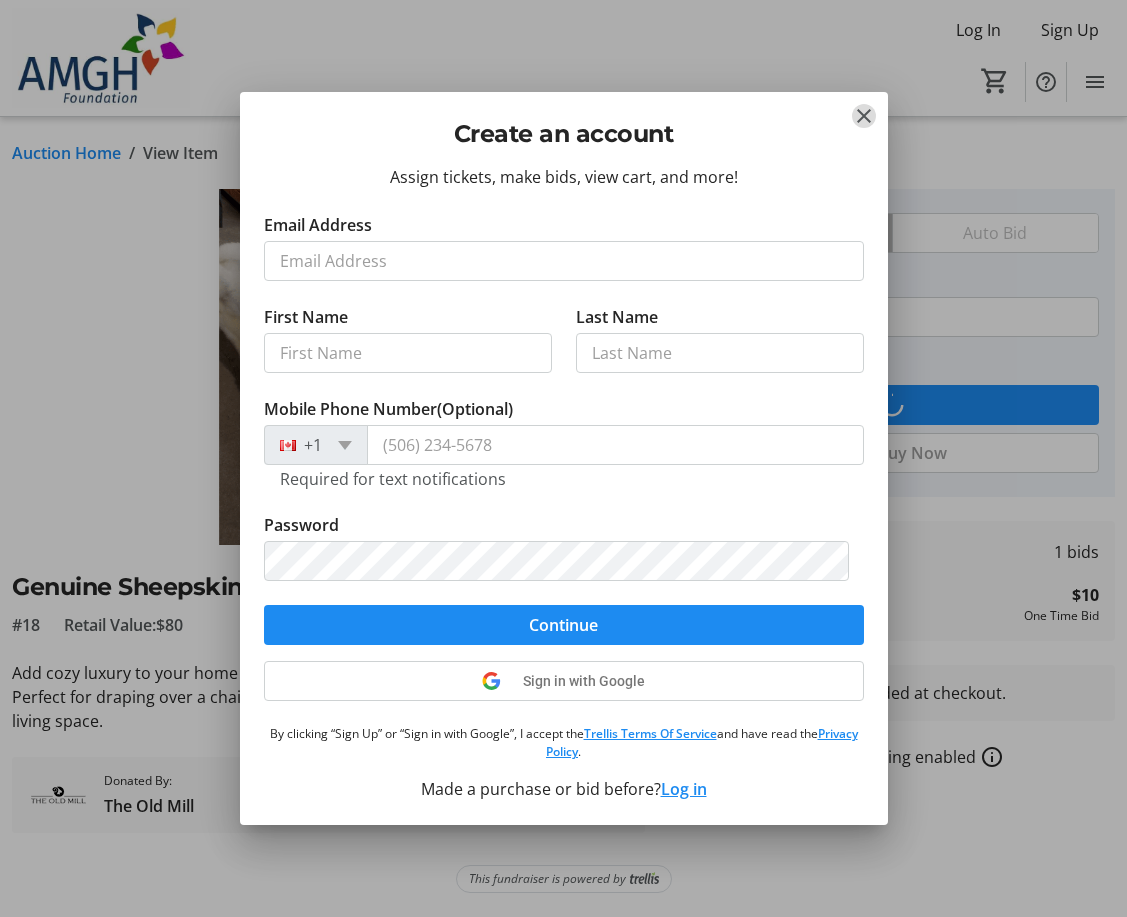 click at bounding box center [864, 116] 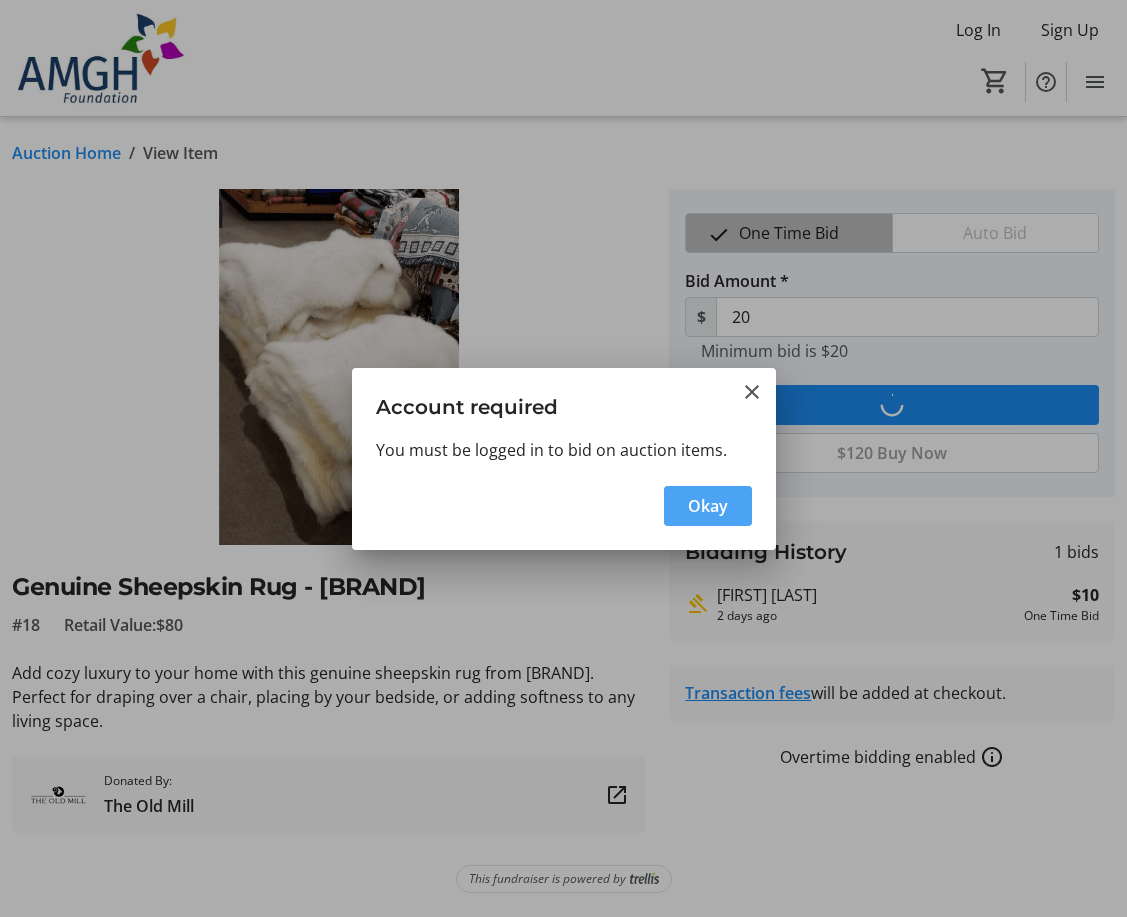 click at bounding box center [708, 506] 